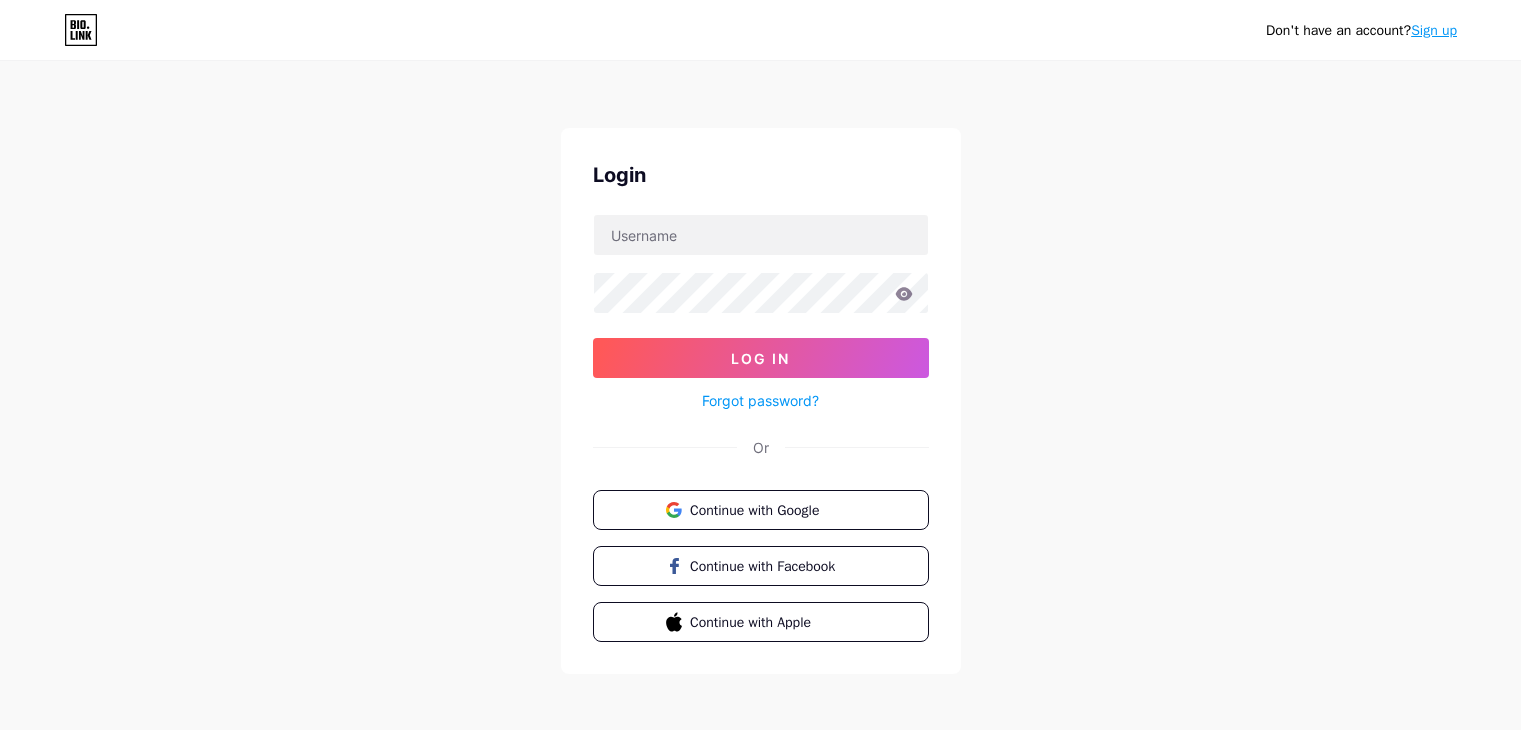 scroll, scrollTop: 0, scrollLeft: 0, axis: both 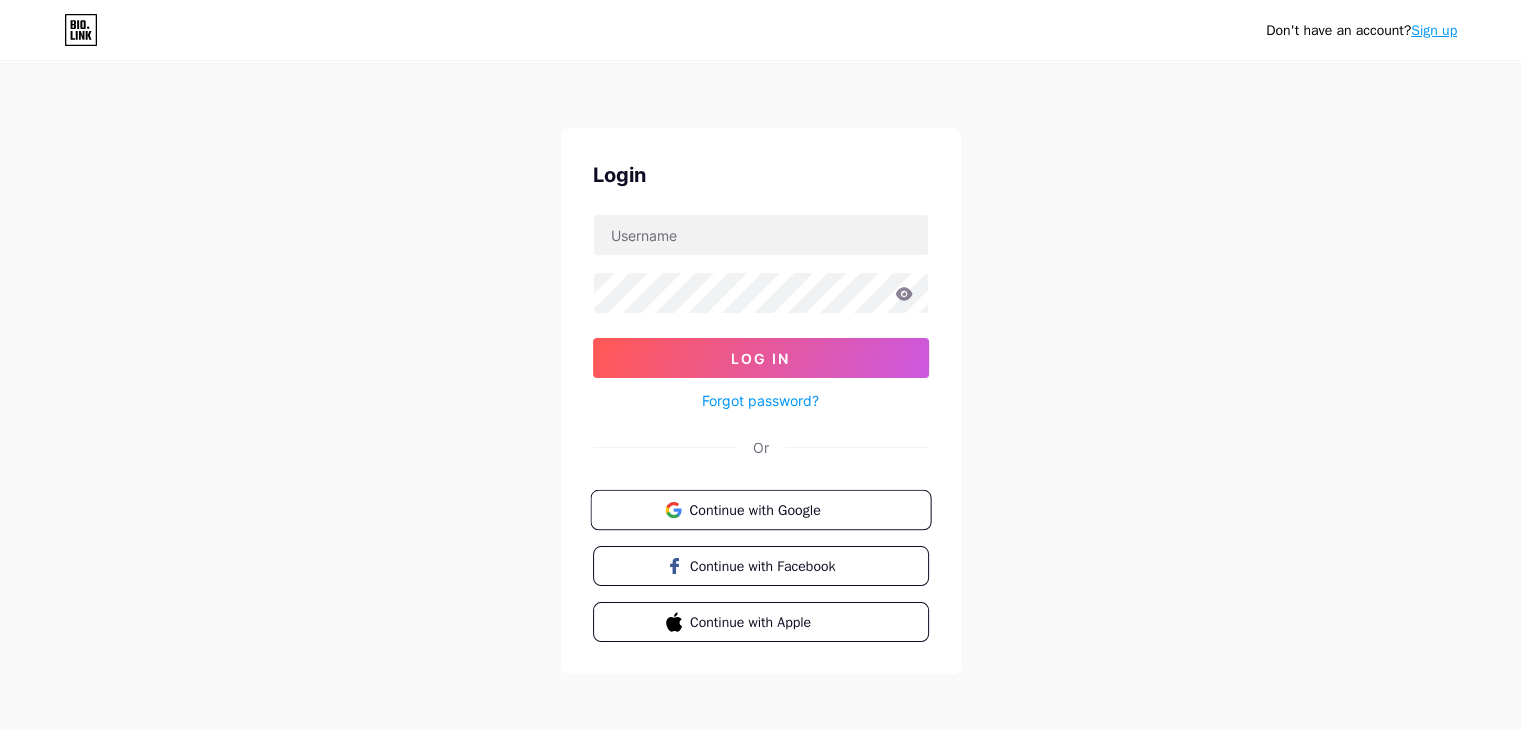 click on "Continue with Google" at bounding box center (772, 509) 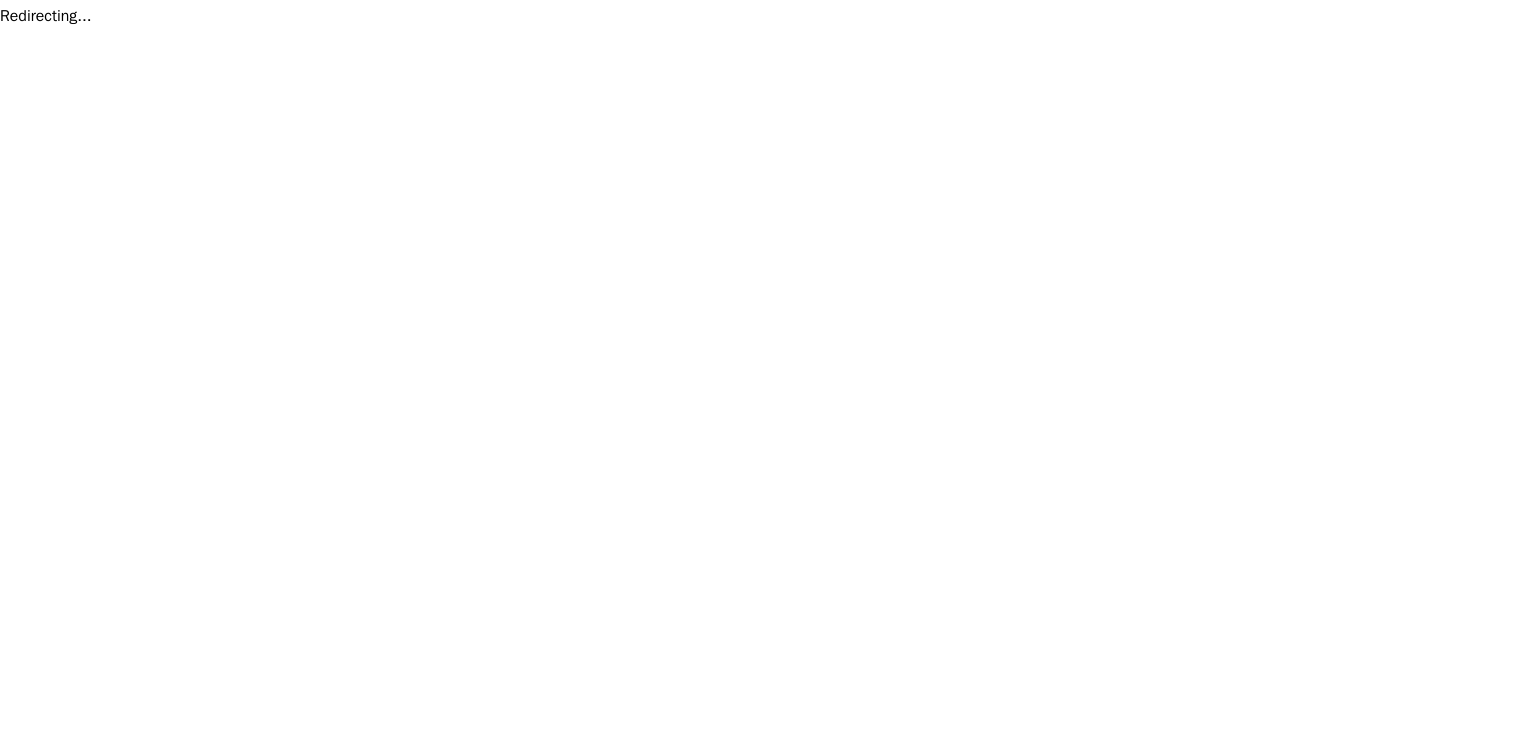 scroll, scrollTop: 0, scrollLeft: 0, axis: both 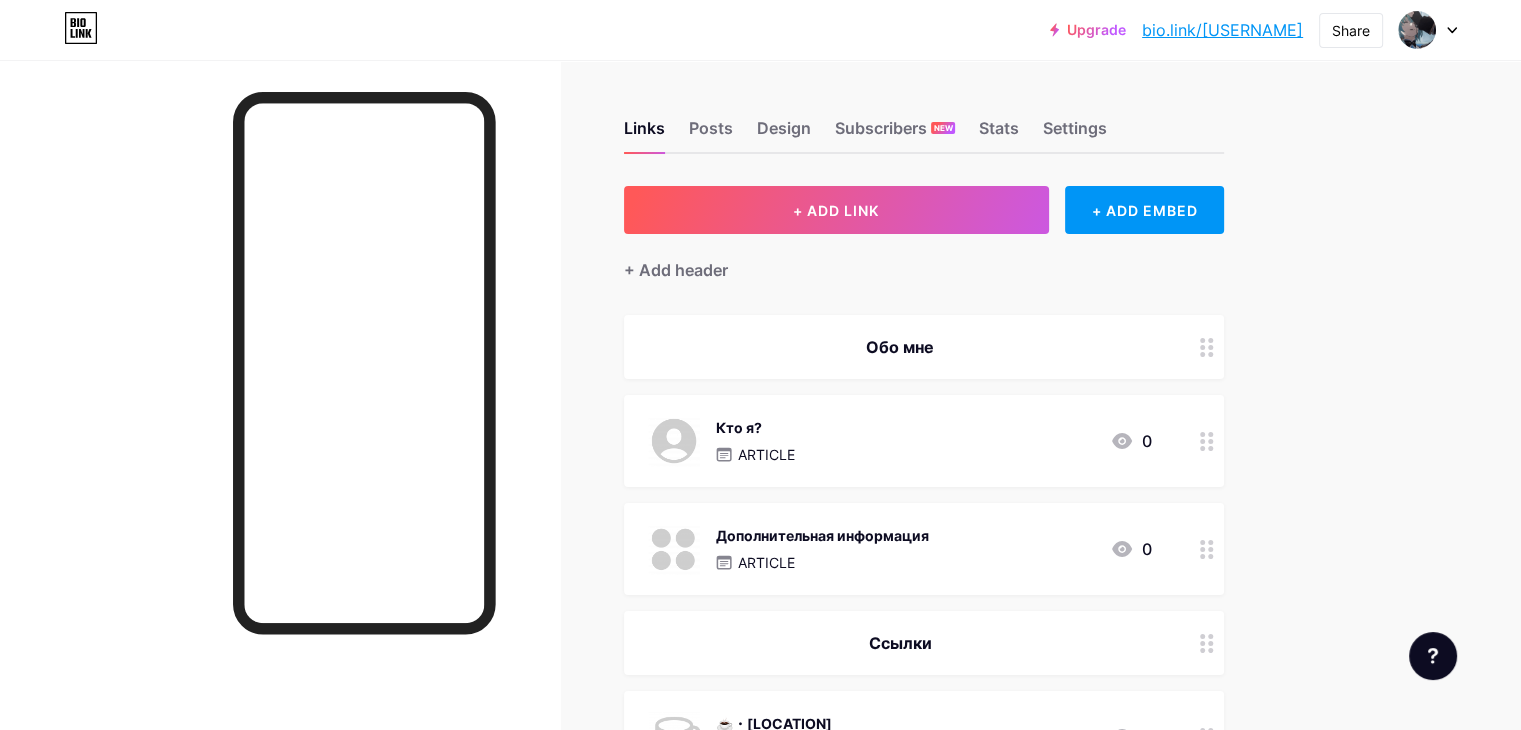 click on "bio.link/lux1fero" at bounding box center [1222, 30] 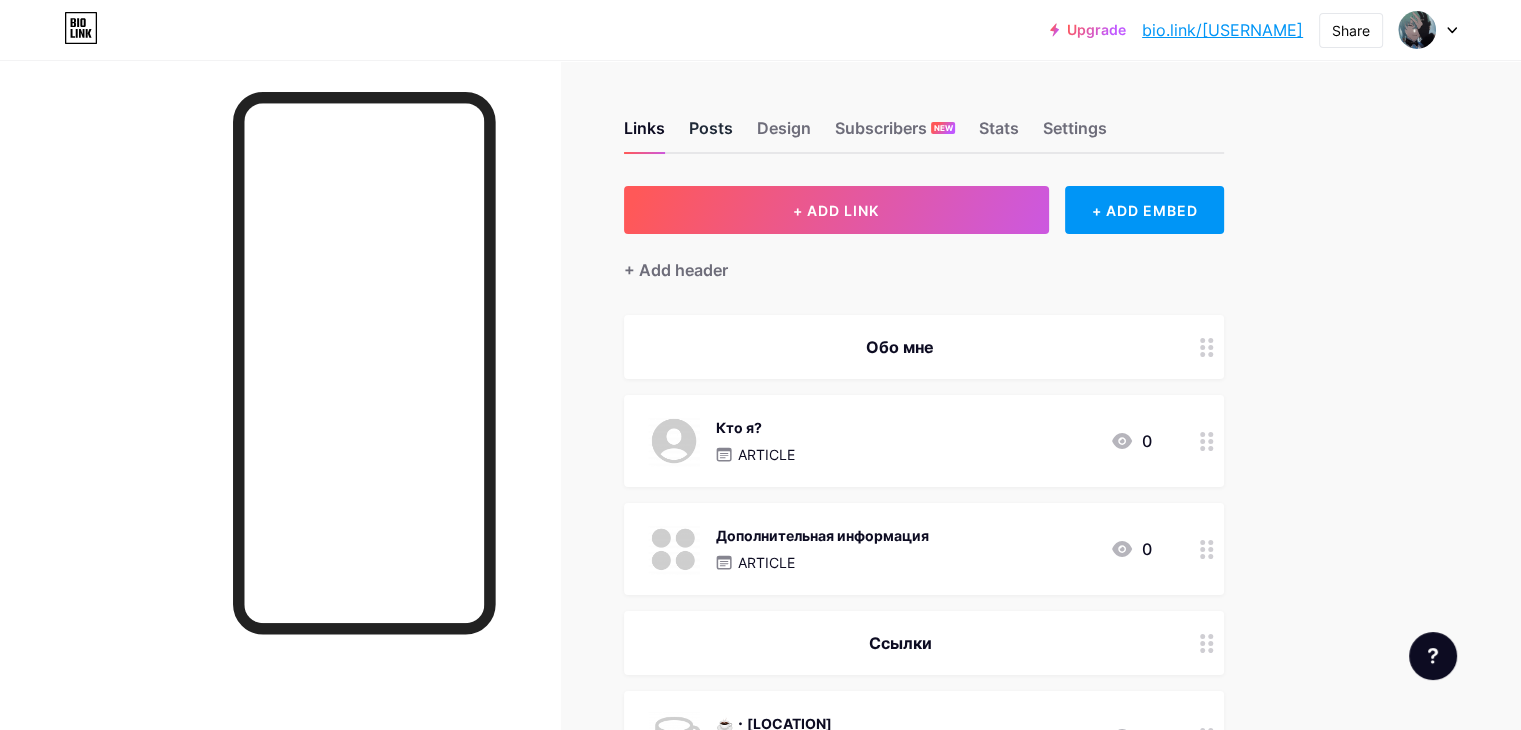 click on "Posts" at bounding box center [711, 134] 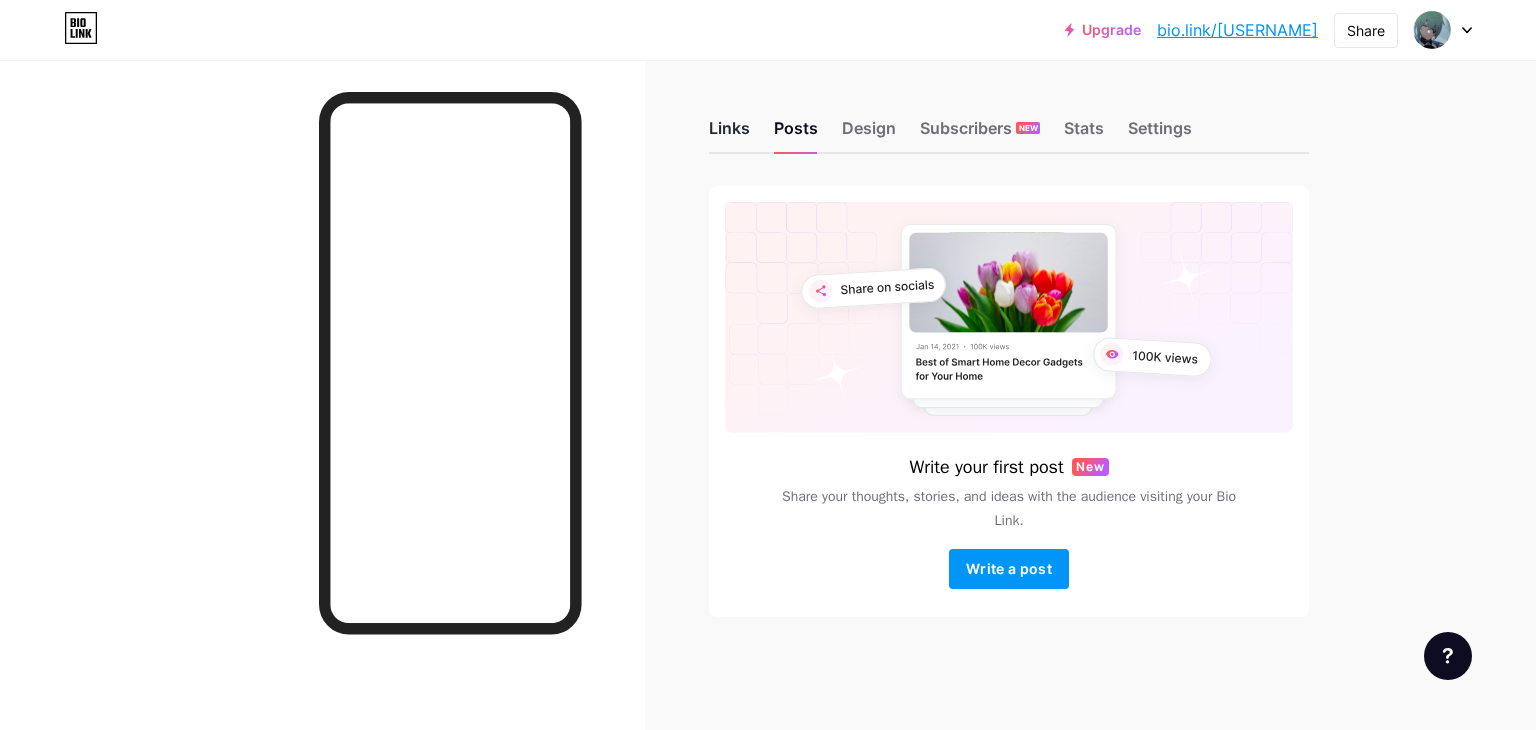 click on "Links" at bounding box center (729, 134) 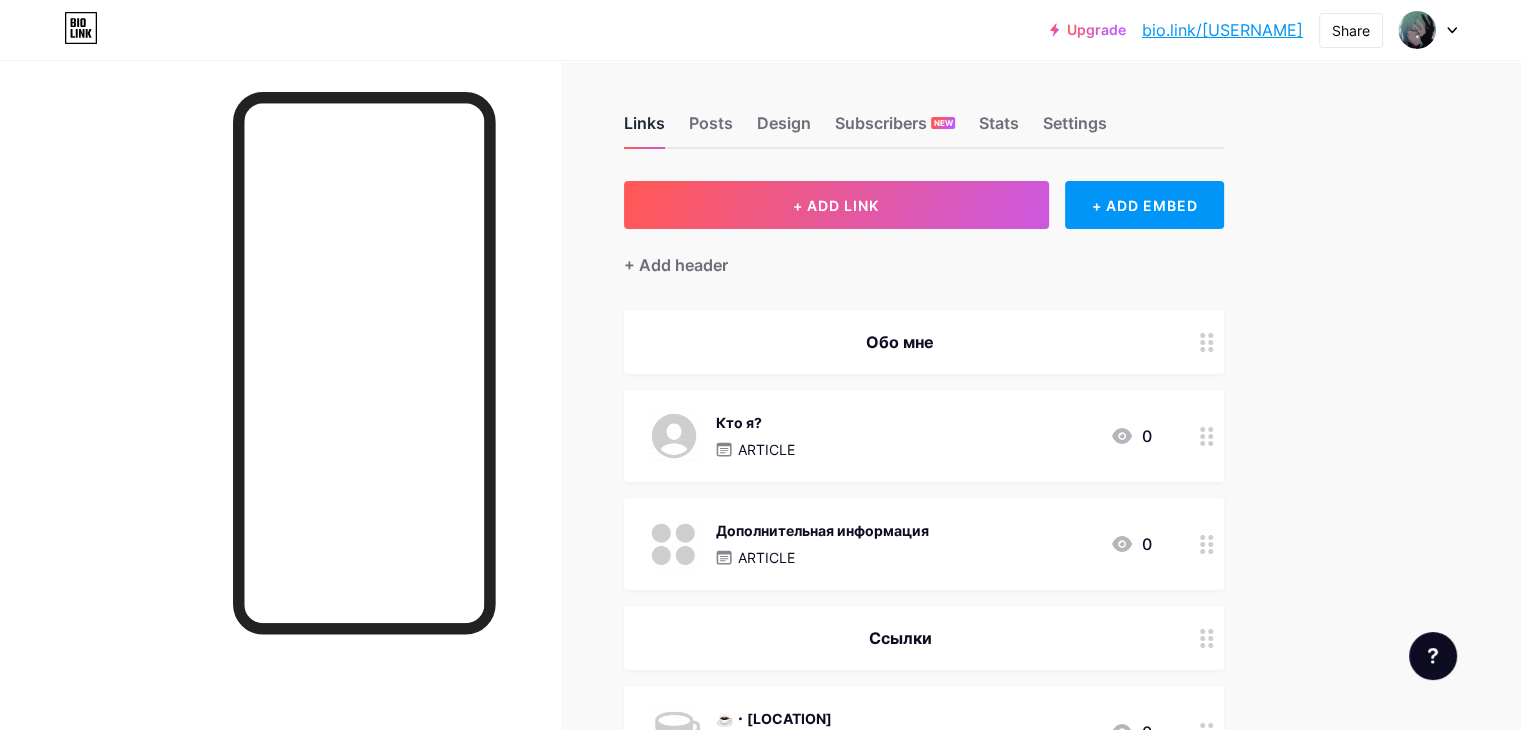 scroll, scrollTop: 0, scrollLeft: 0, axis: both 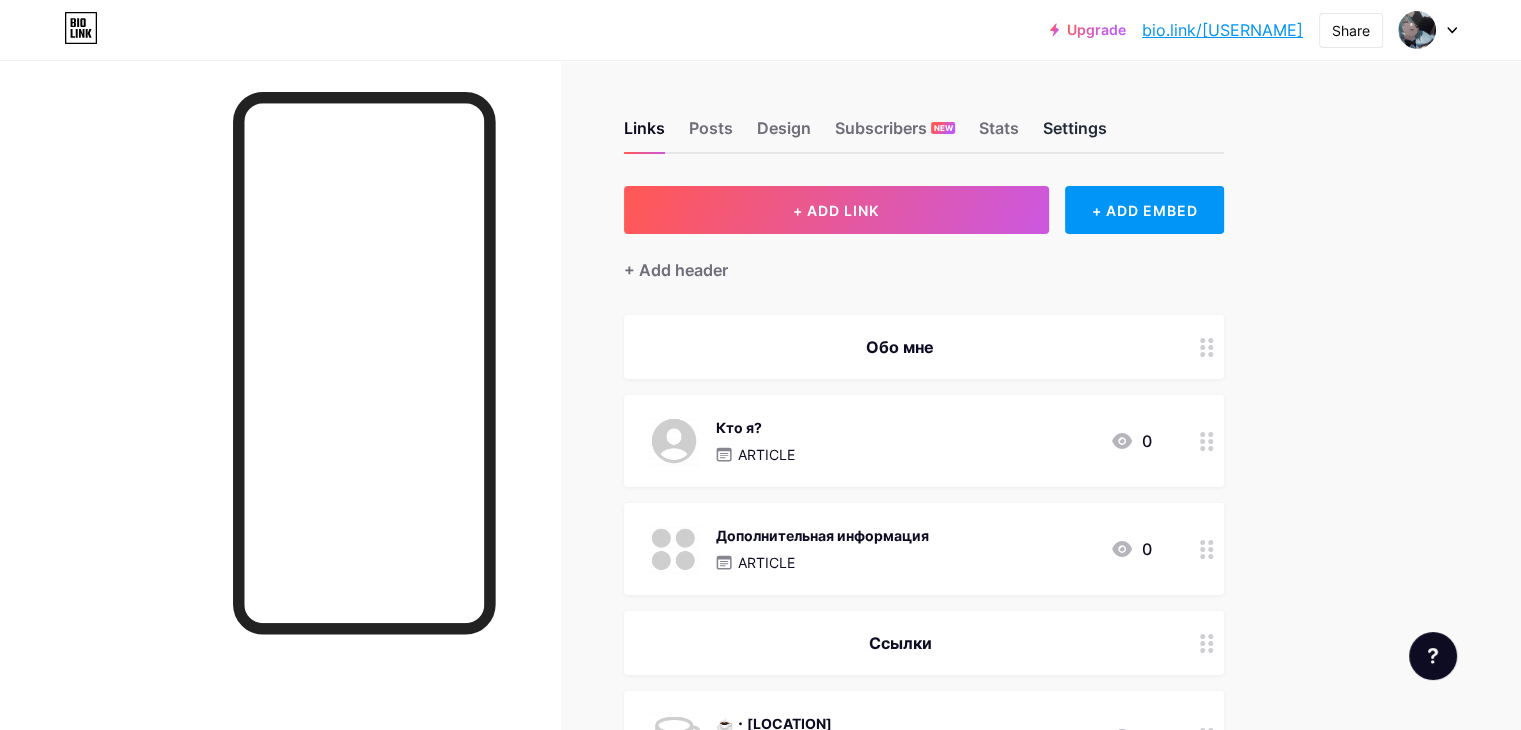 click on "Settings" at bounding box center (1075, 134) 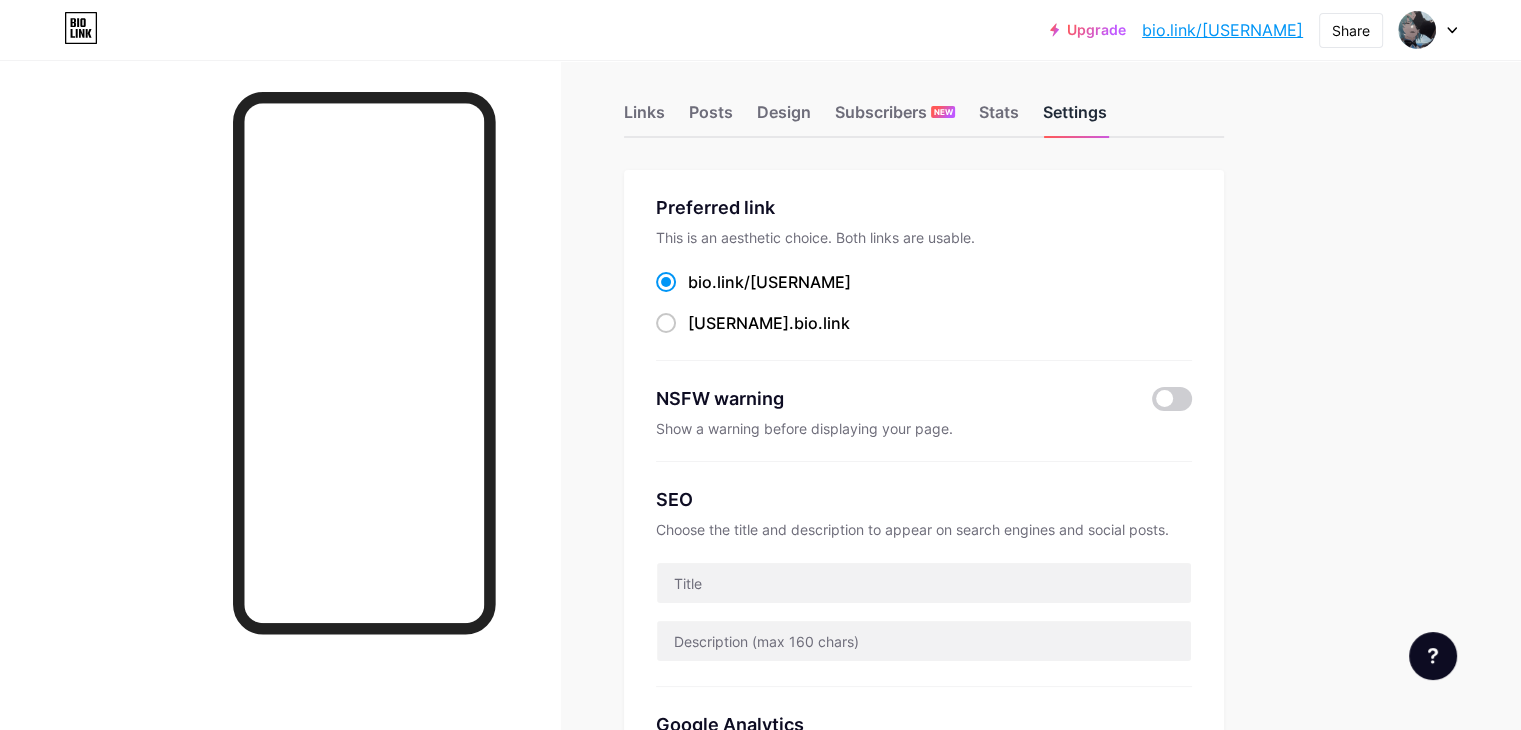 scroll, scrollTop: 0, scrollLeft: 0, axis: both 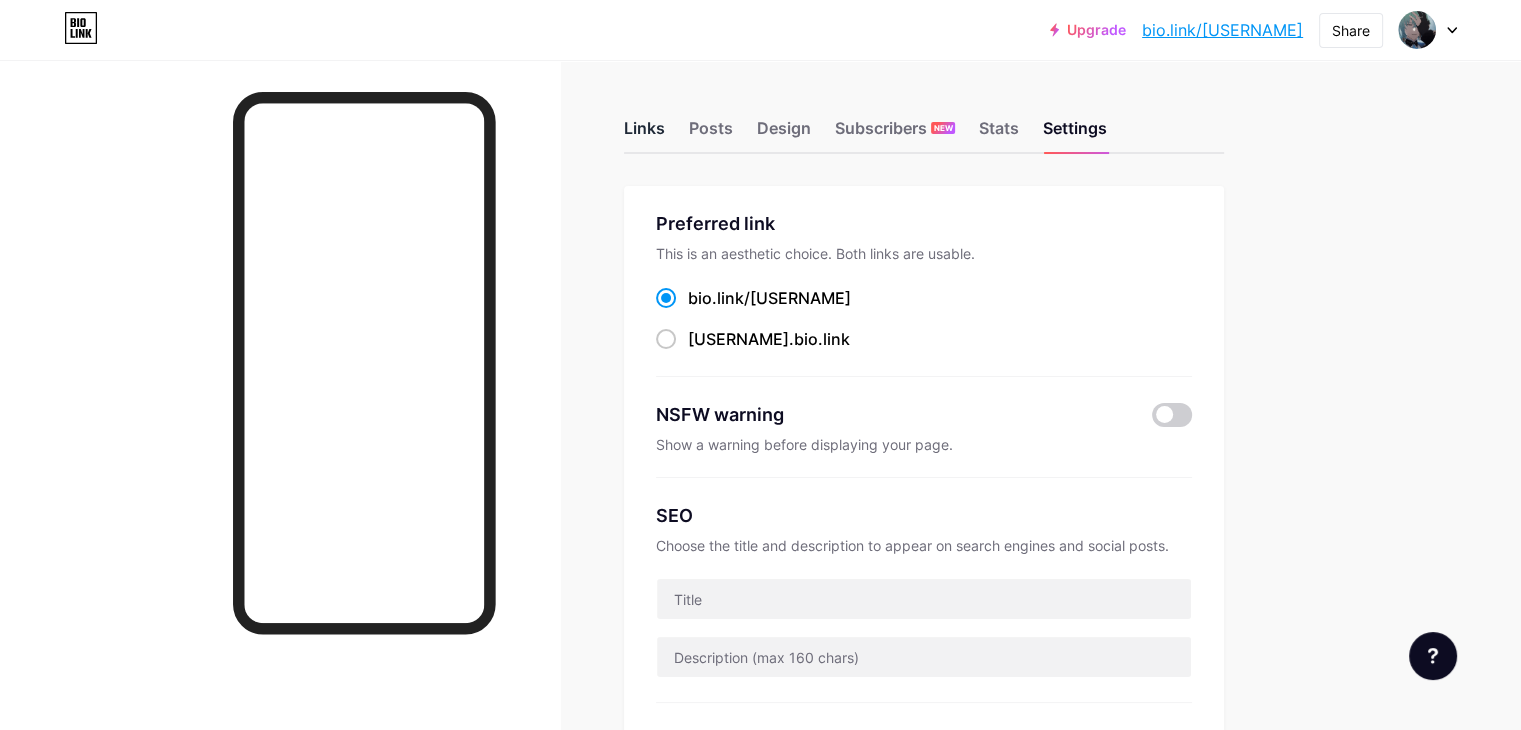 click on "Links" at bounding box center (644, 134) 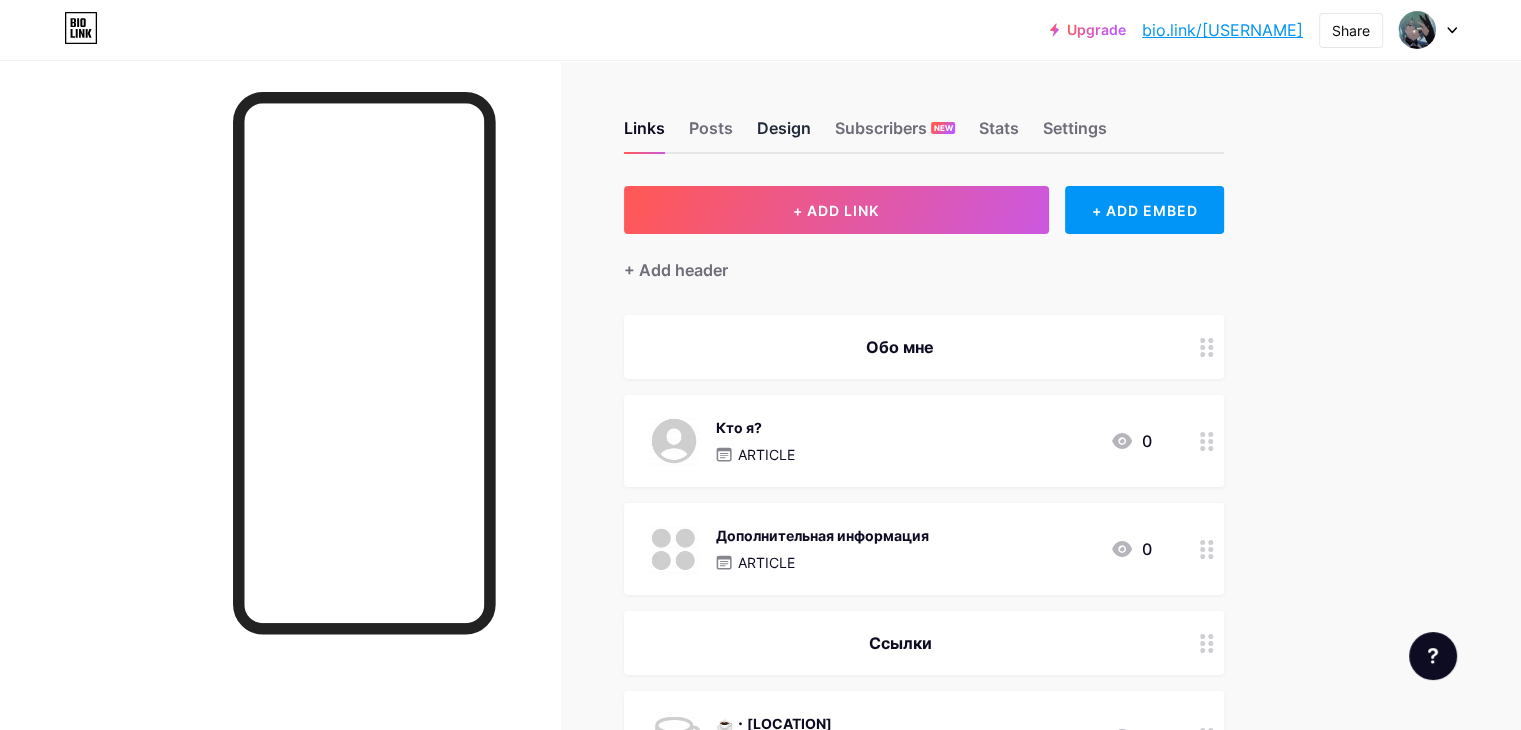 click on "Design" at bounding box center (784, 134) 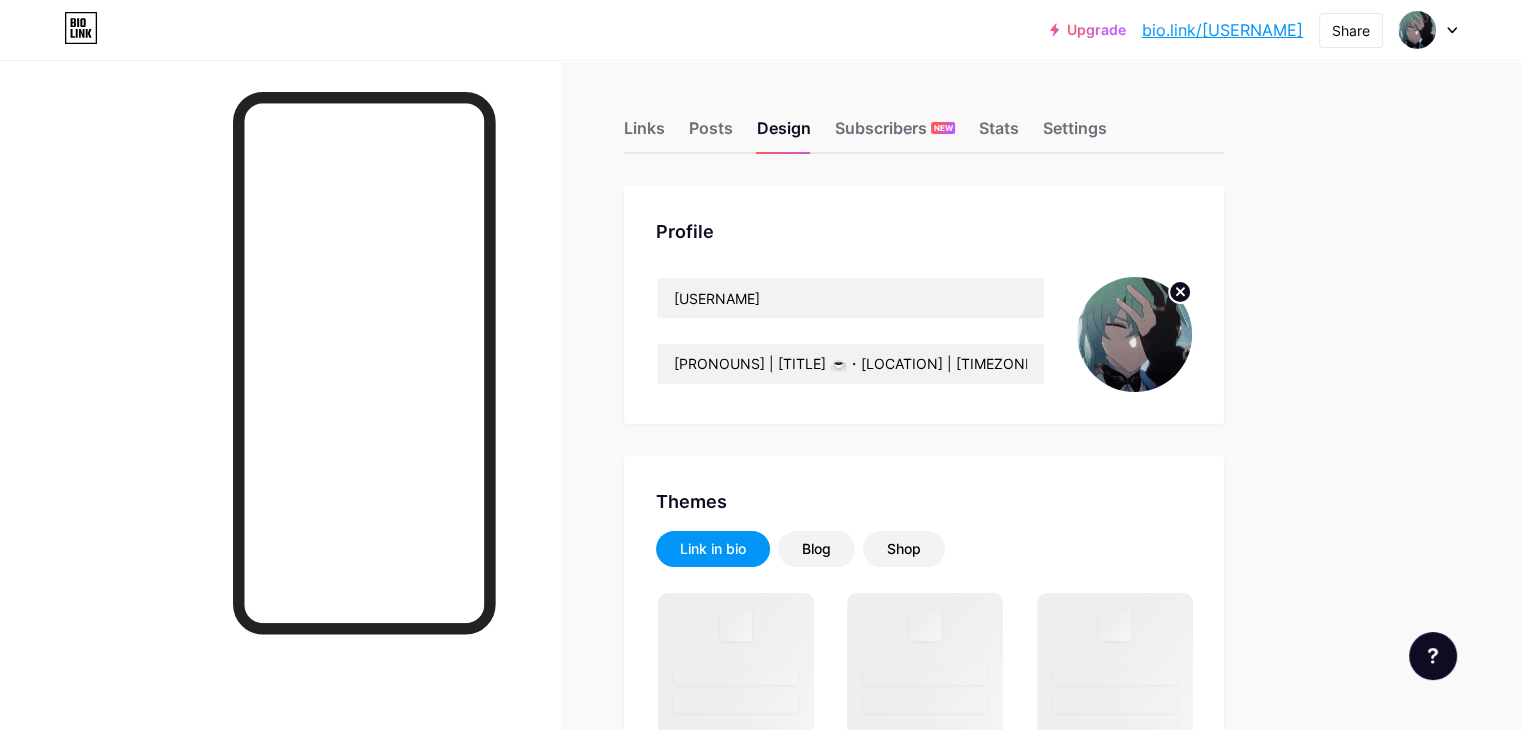 click at bounding box center (1134, 334) 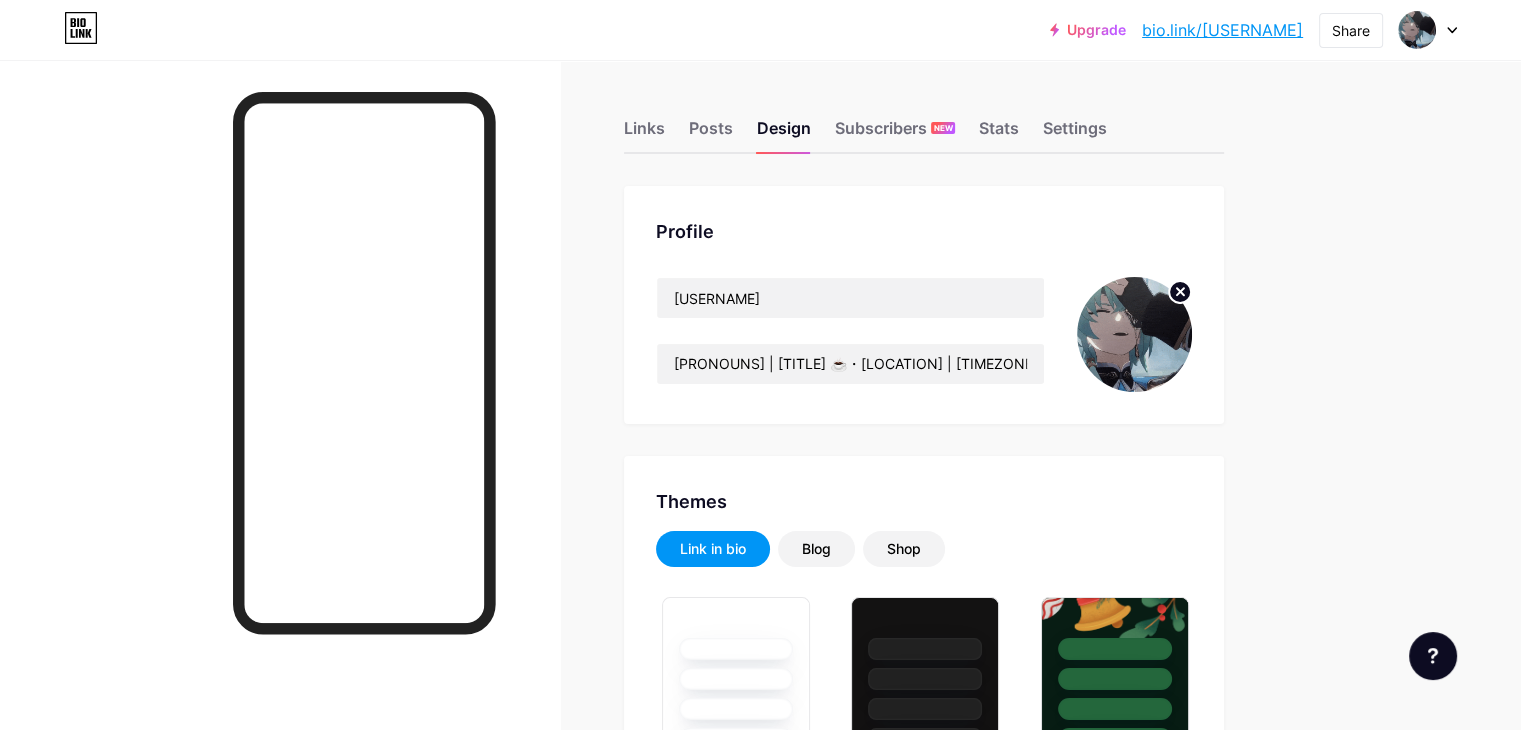 type on "#000000" 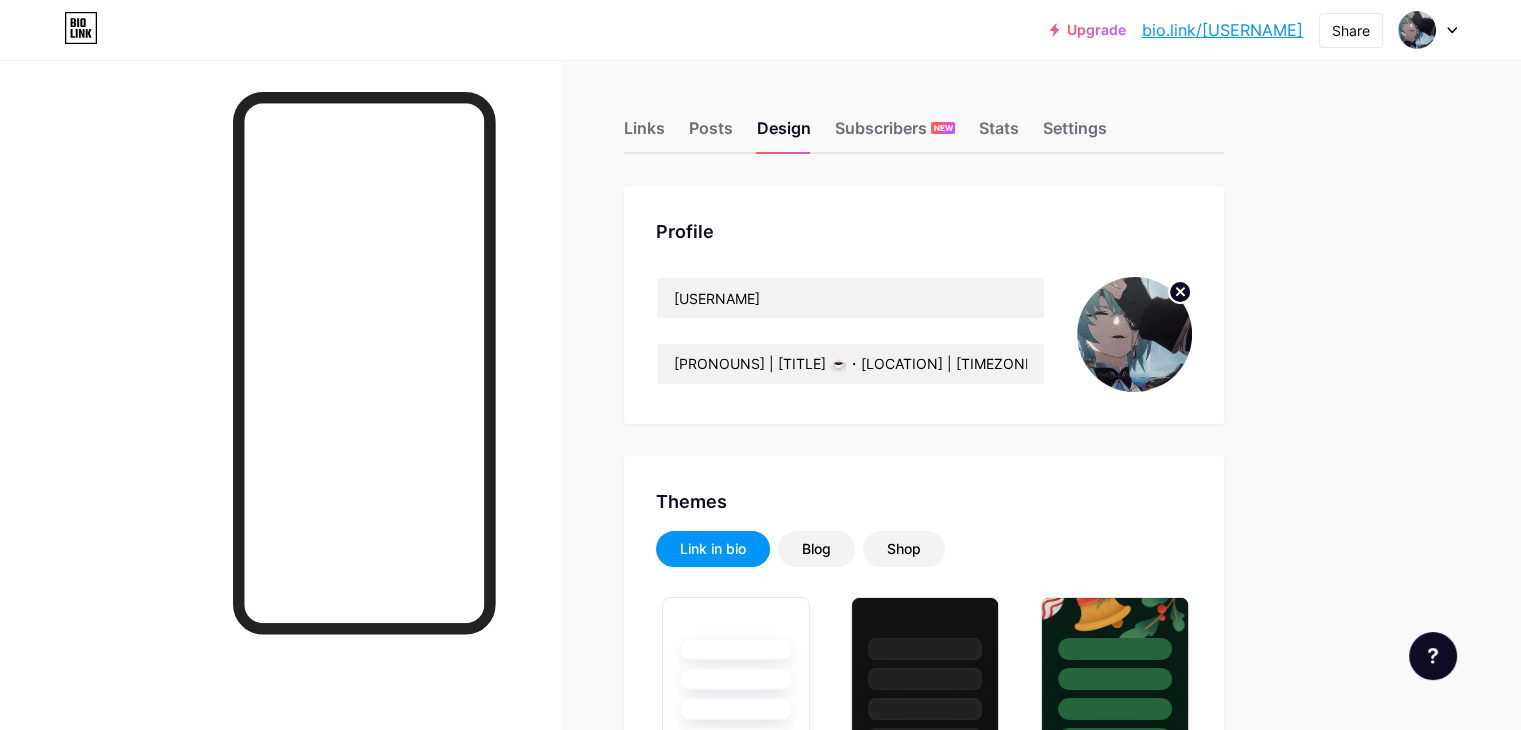 type on "#ffffff" 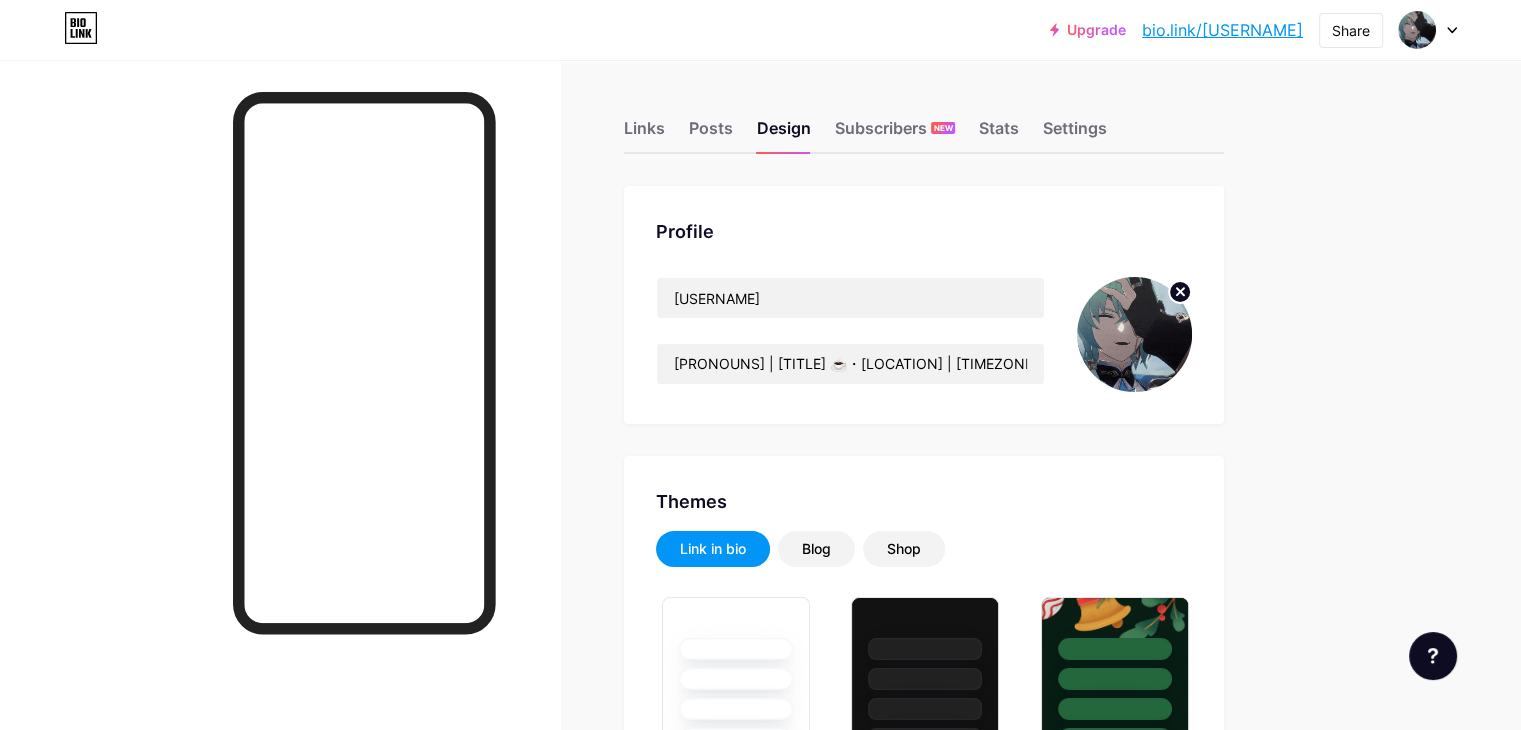 click 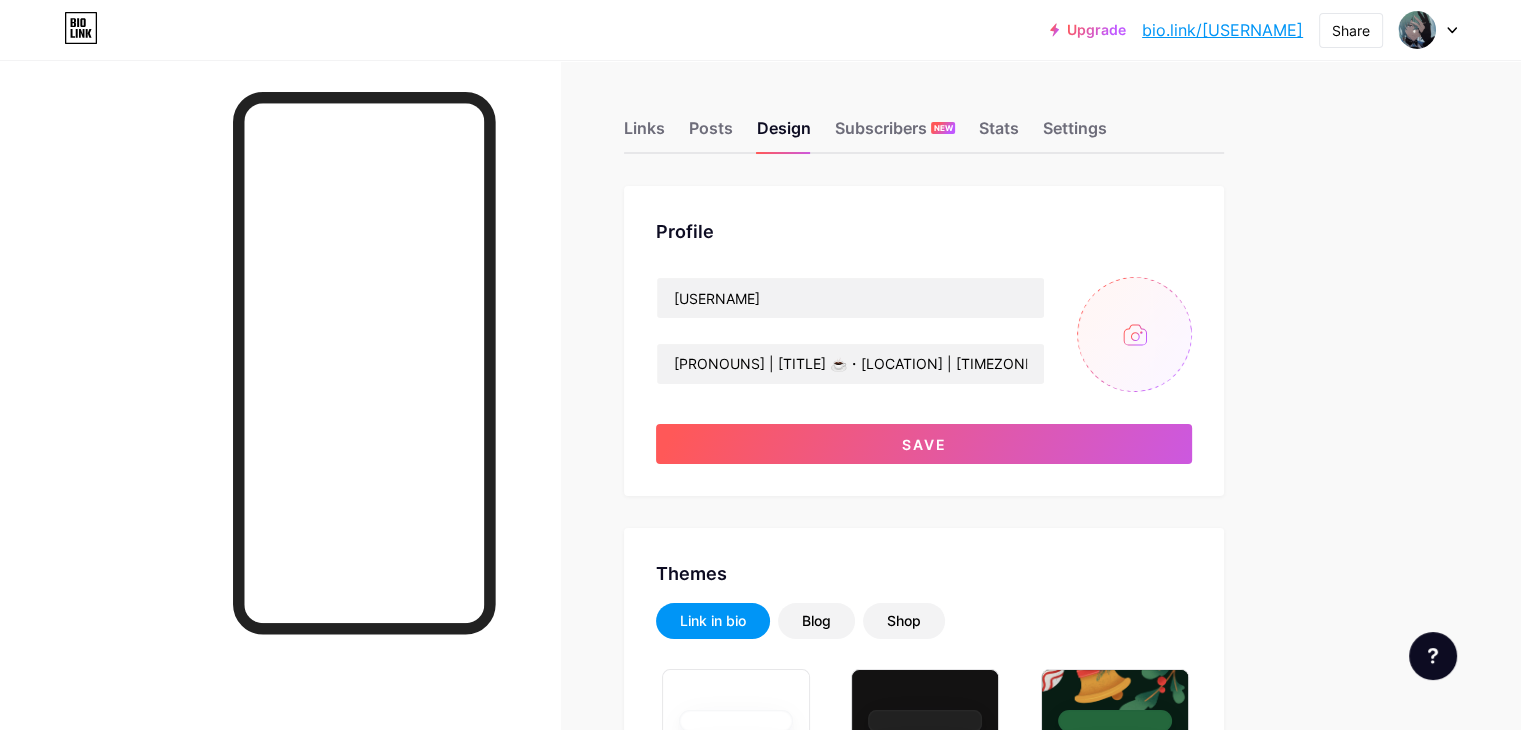 click at bounding box center [1134, 334] 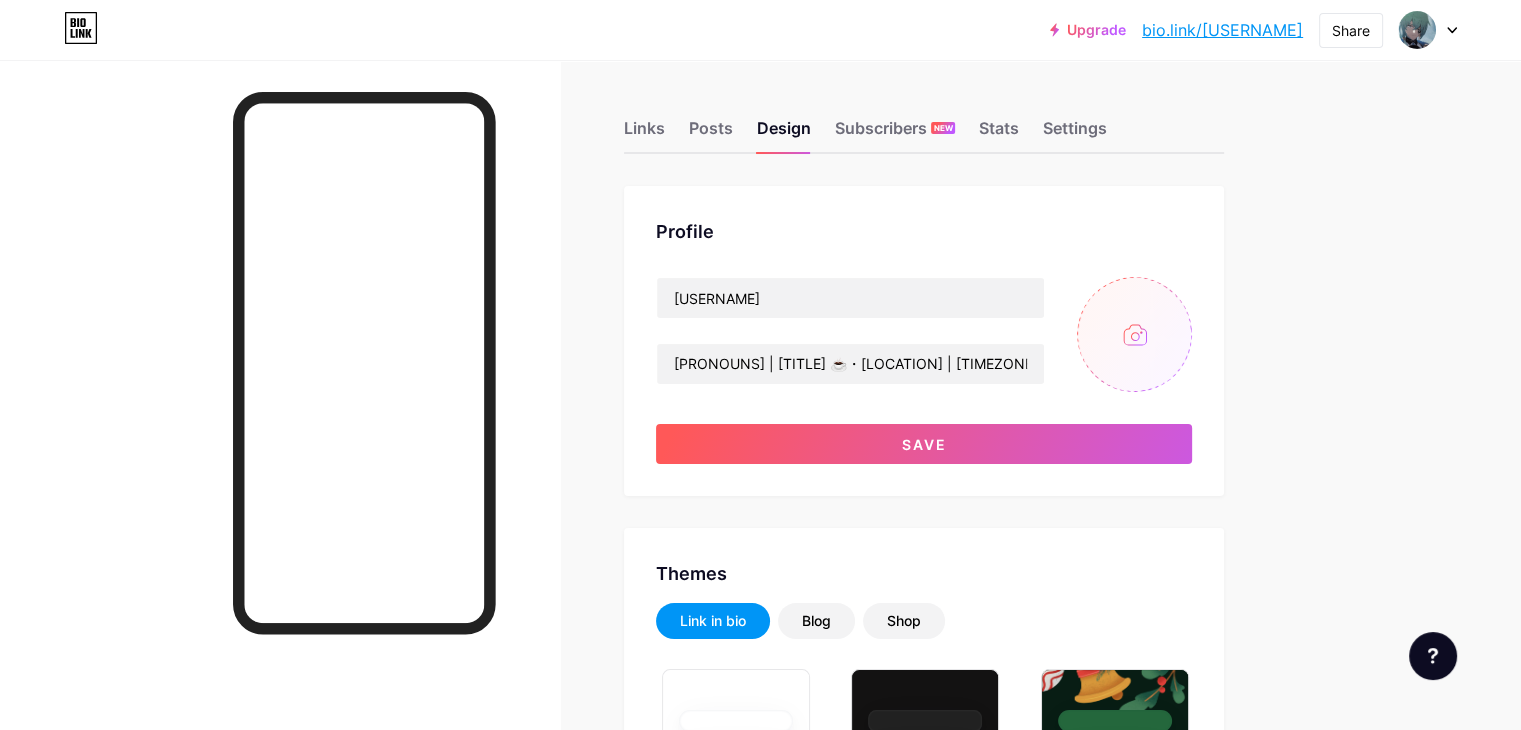 type on "C:\fakepath\Ronova⋆˙𓍊₊ ⊹˚.jpg" 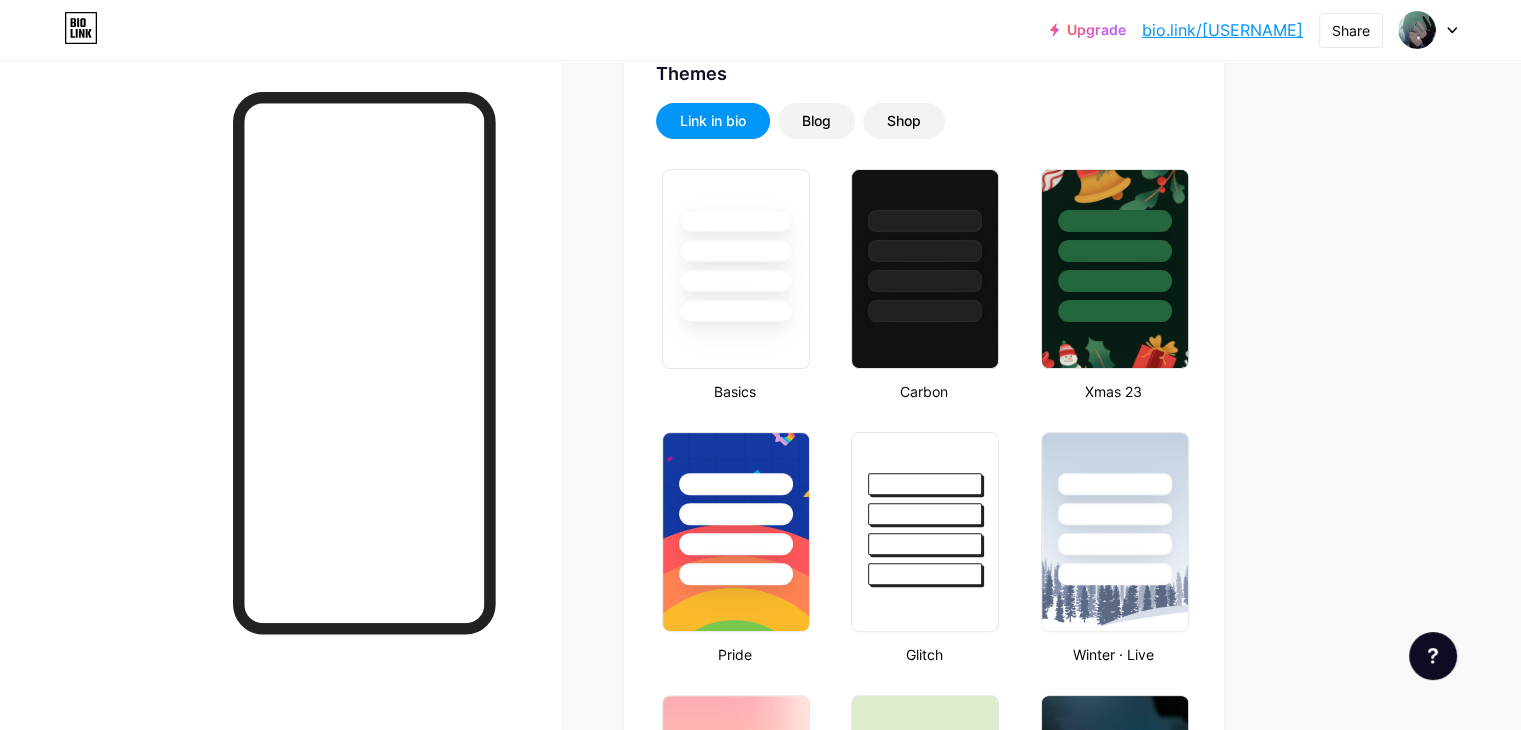 scroll, scrollTop: 0, scrollLeft: 0, axis: both 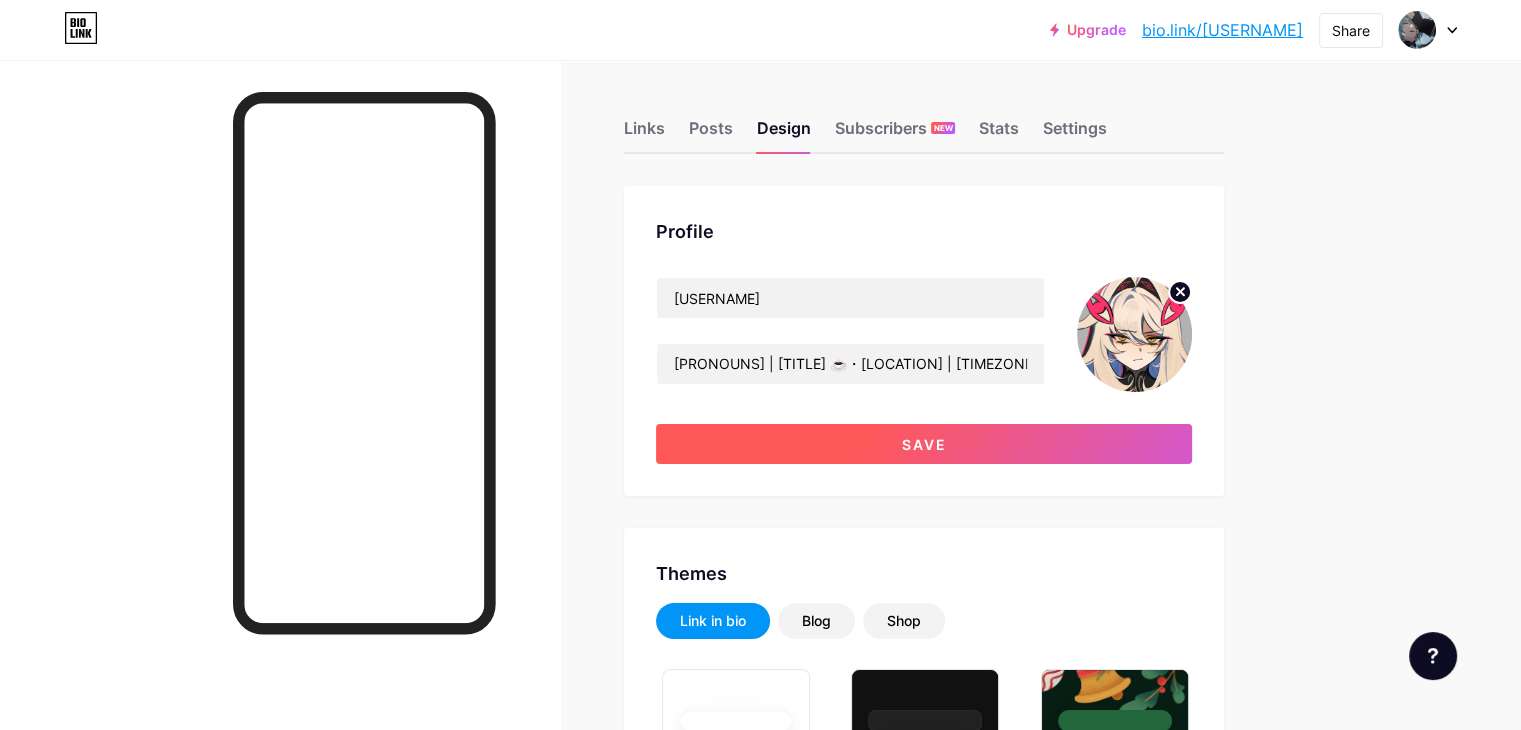 click on "Save" at bounding box center [924, 444] 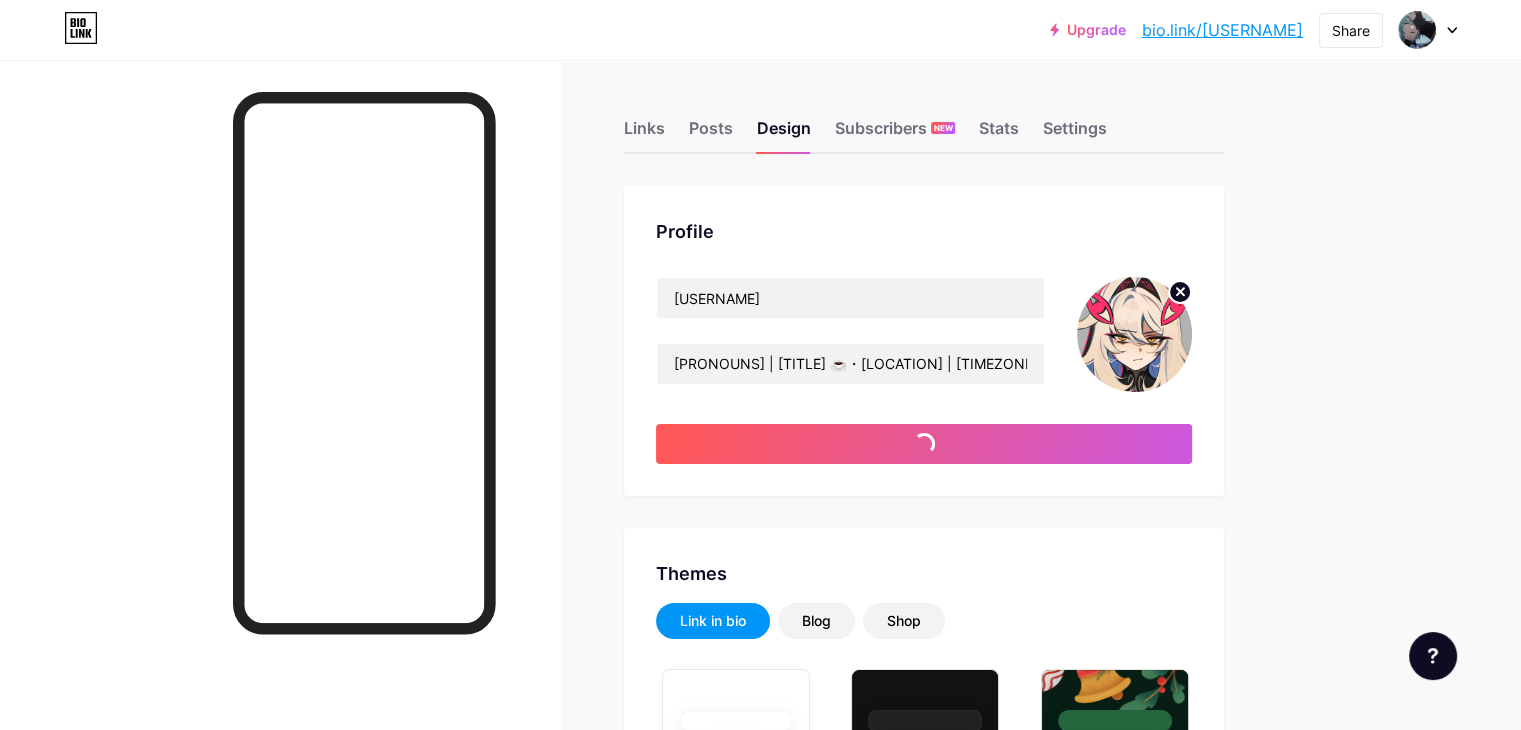 type on "#000000" 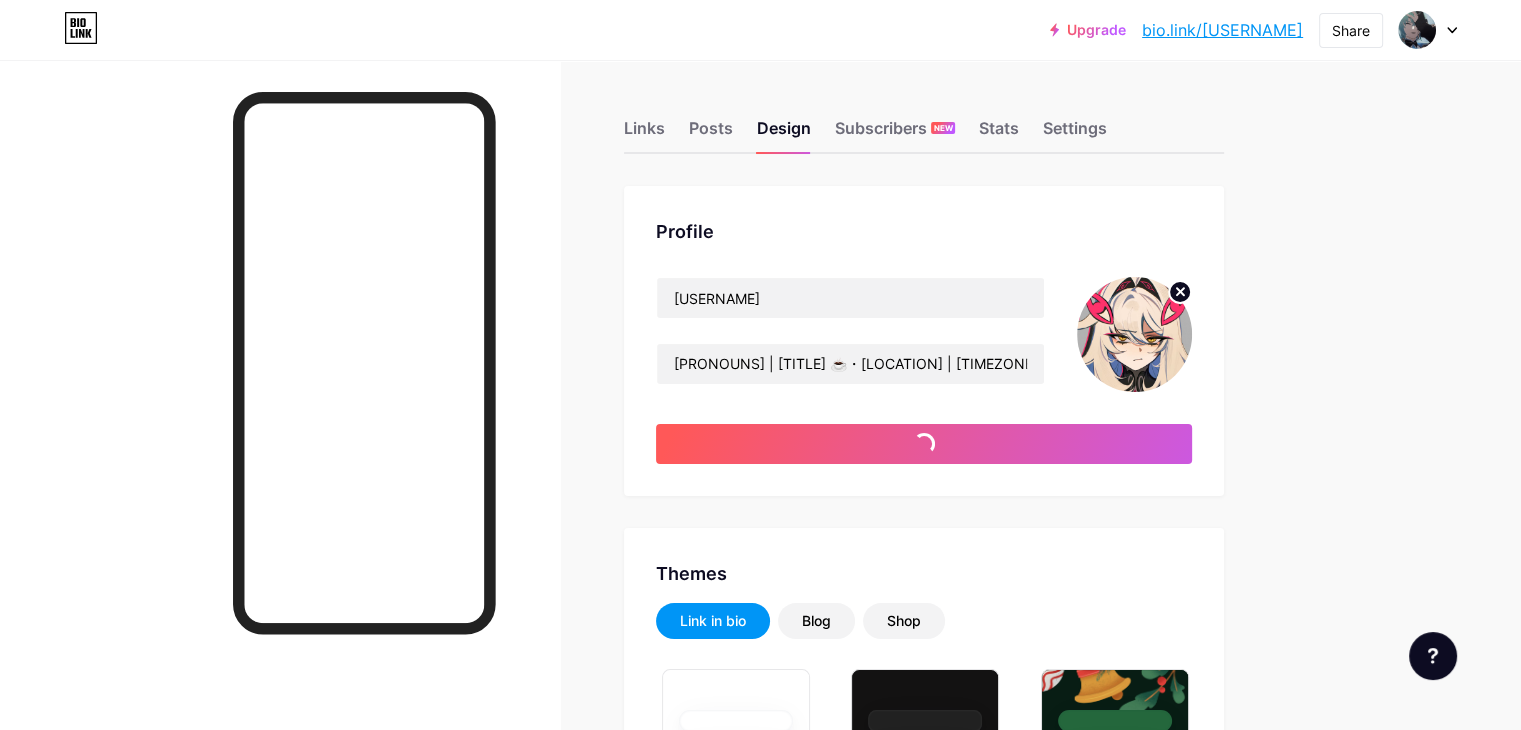 type on "#ffffff" 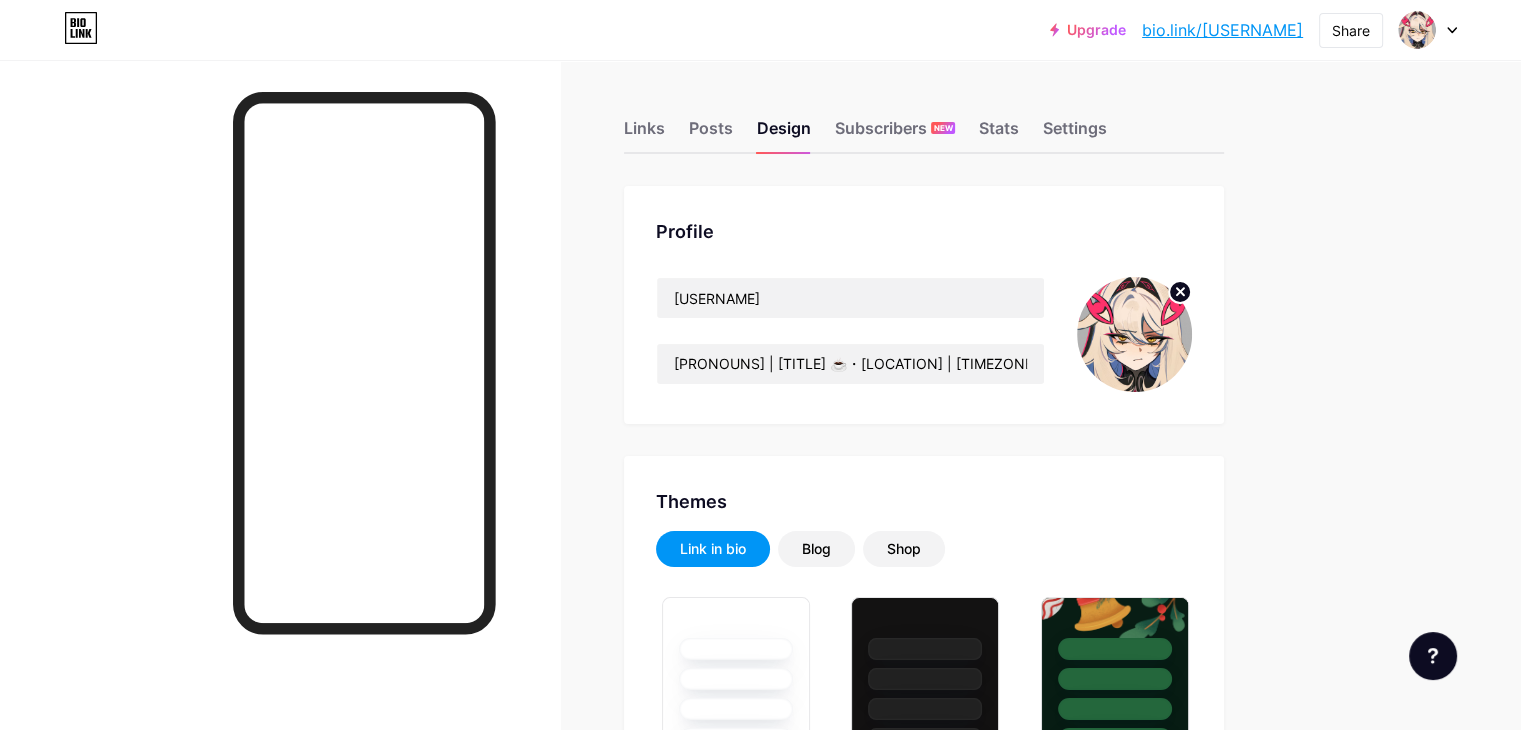 click 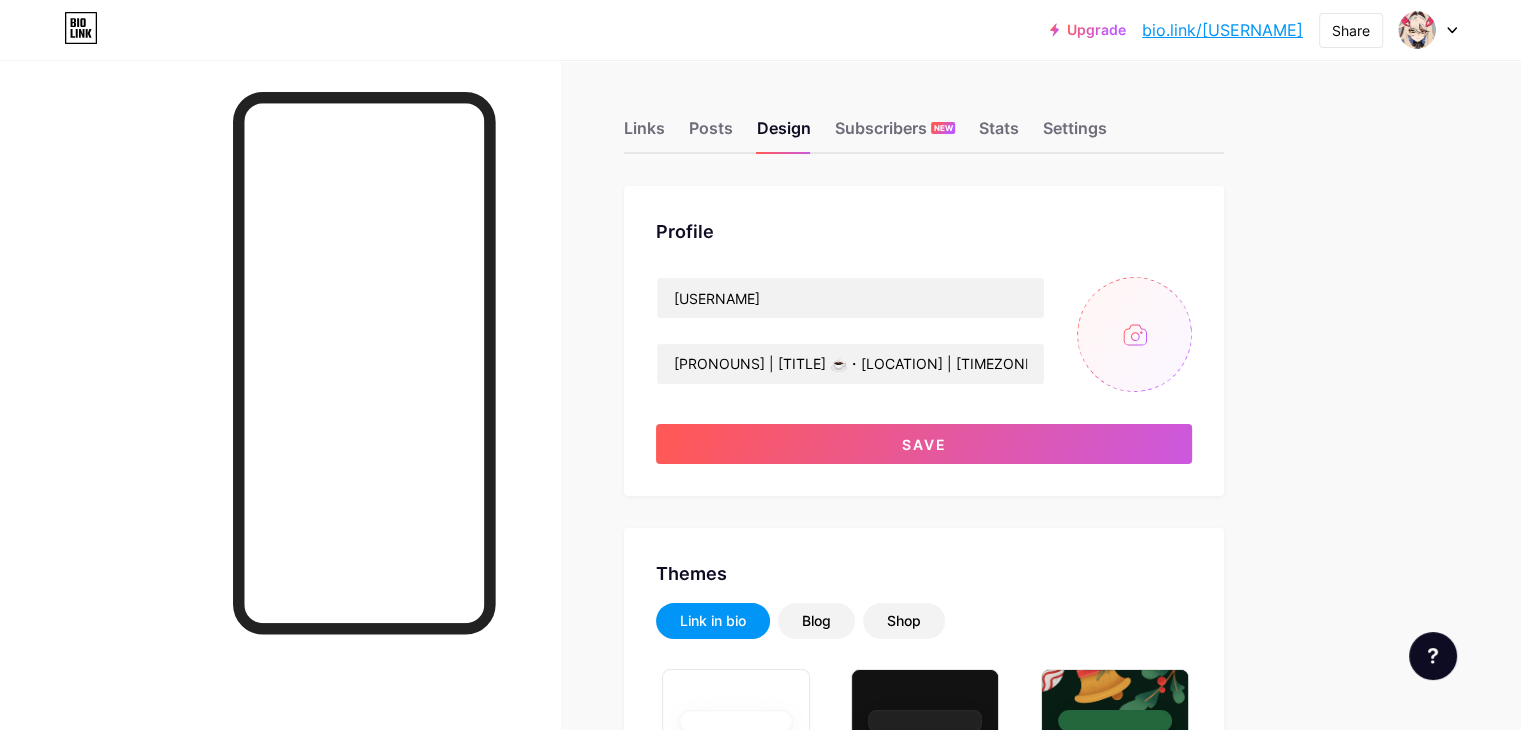 click at bounding box center [1134, 334] 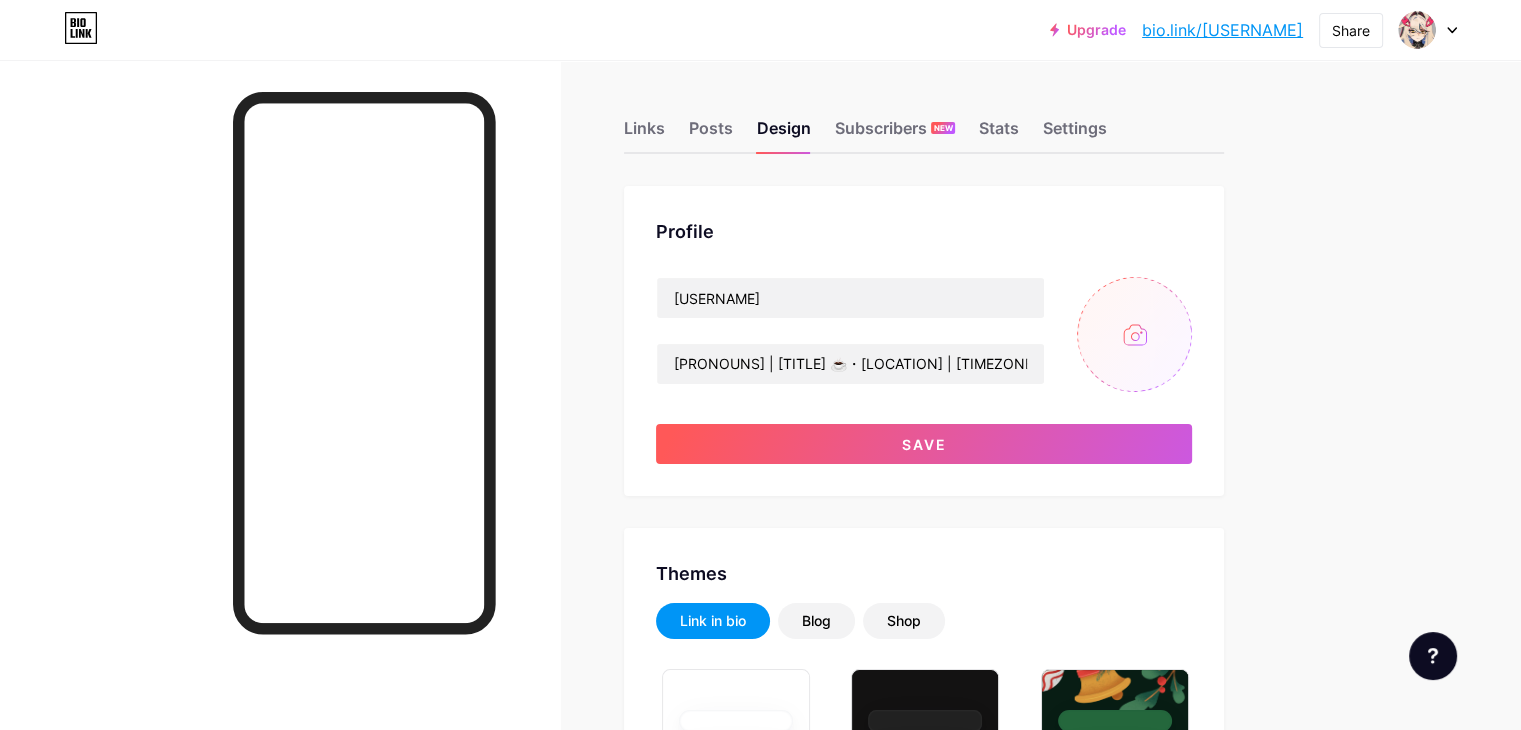 type on "C:\fakepath\𝘙𝘰𝘯𝘰𝘷𝘢.jpg" 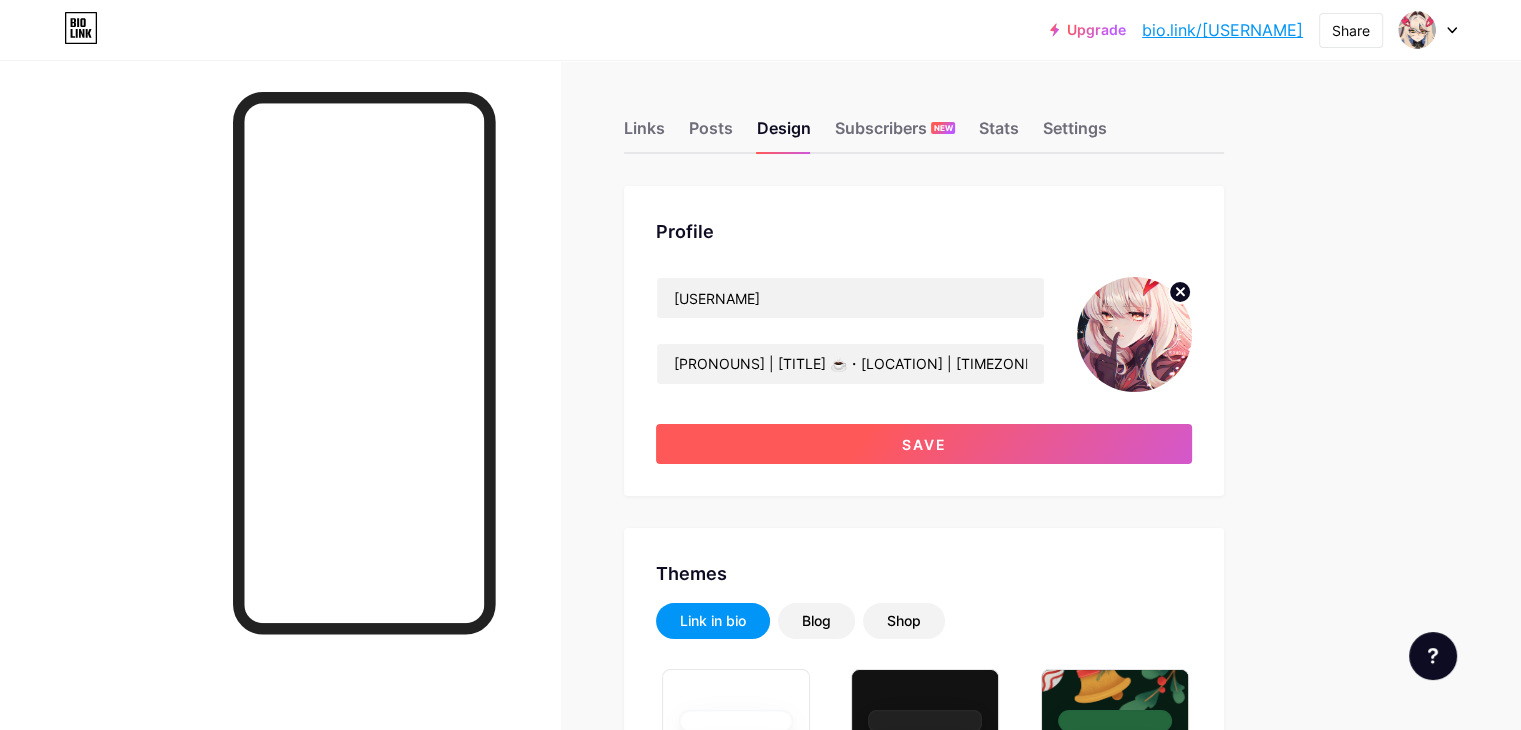 click on "Save" at bounding box center [924, 444] 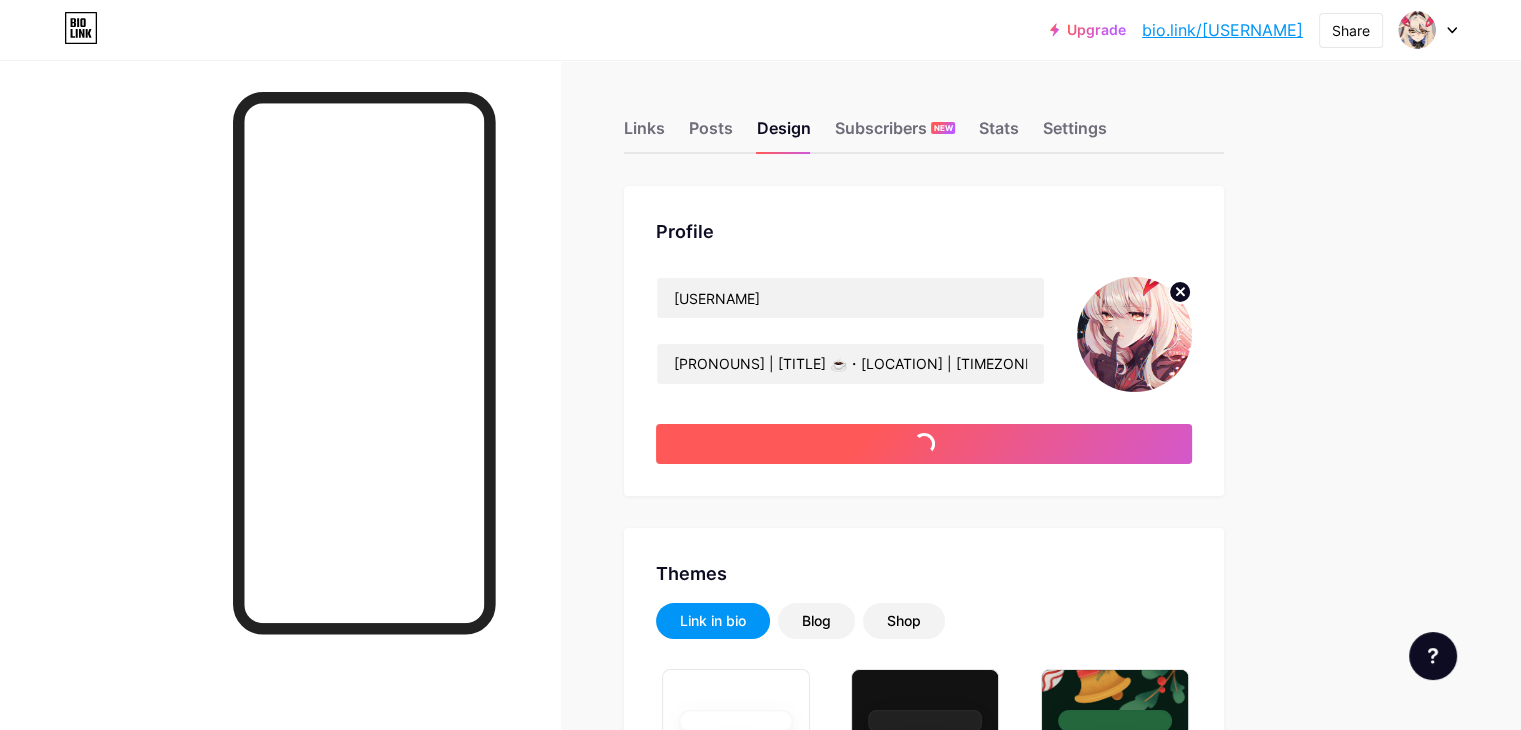type on "#000000" 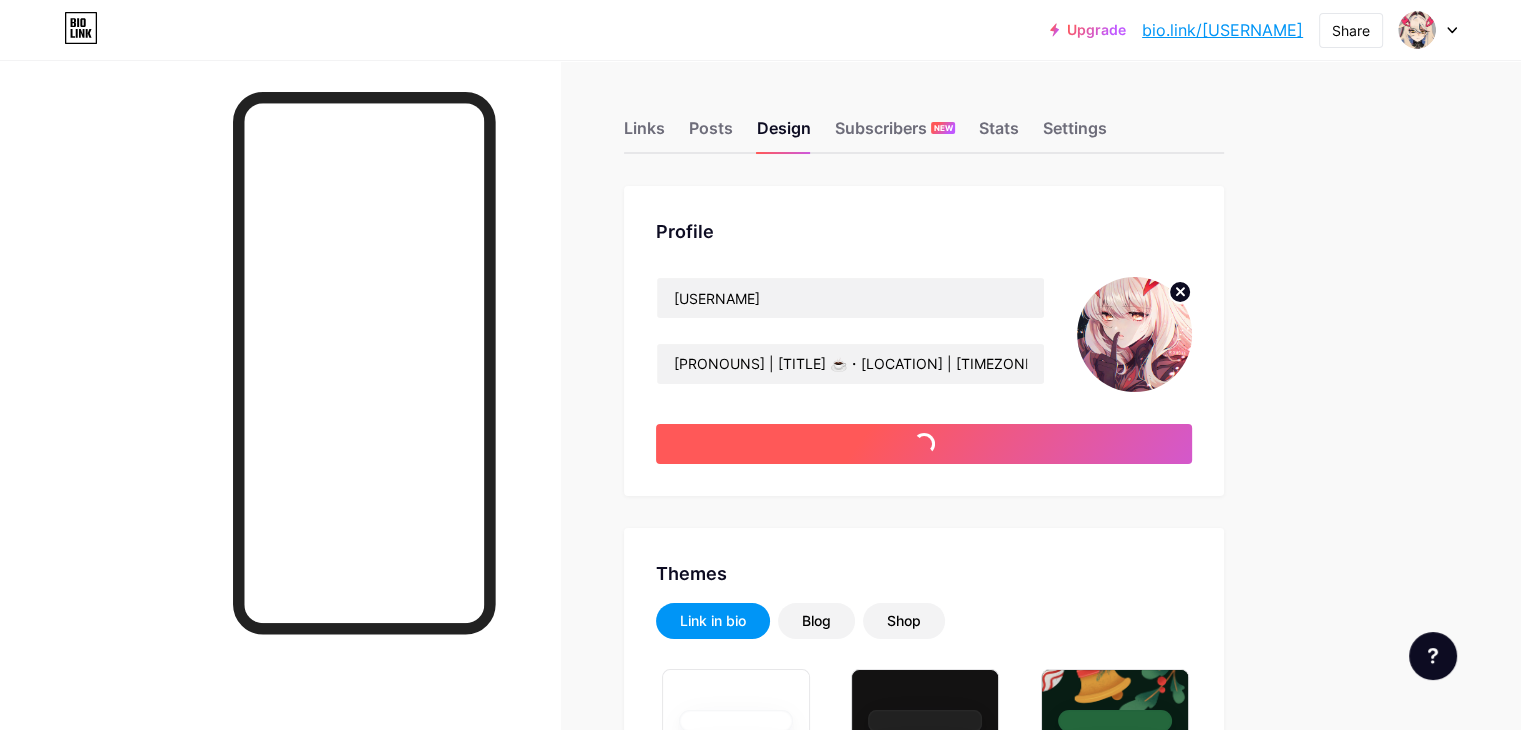 type on "#ffffff" 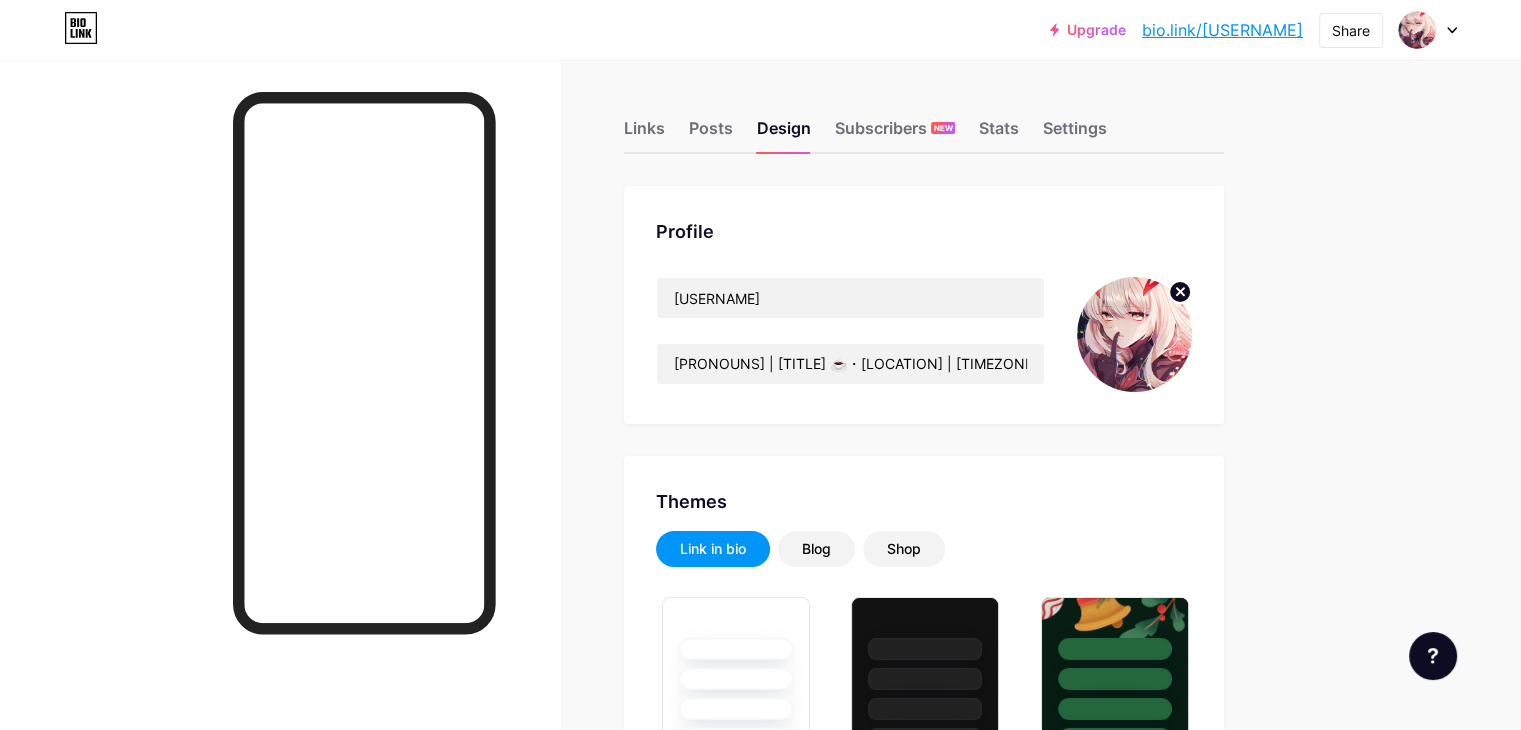 click 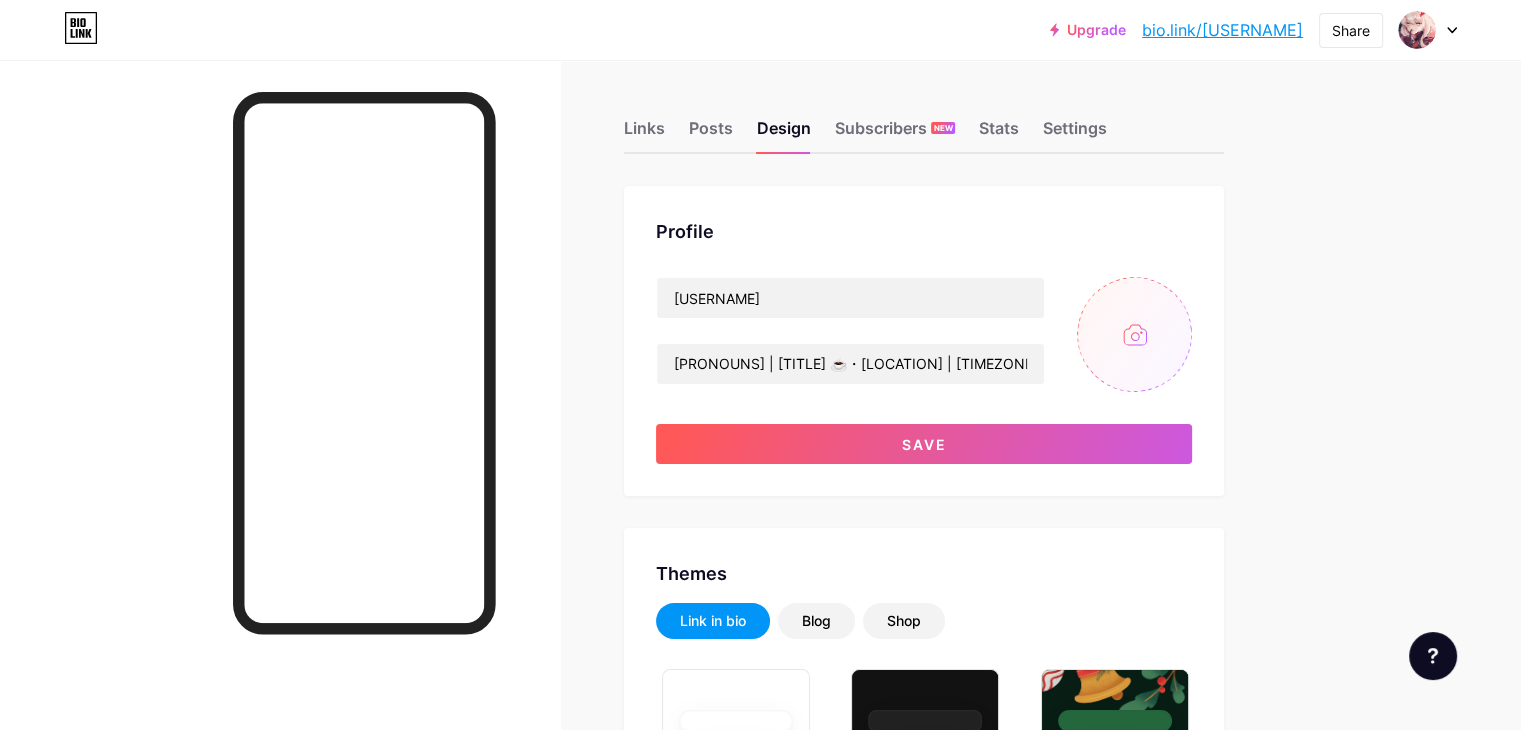 click at bounding box center (1134, 334) 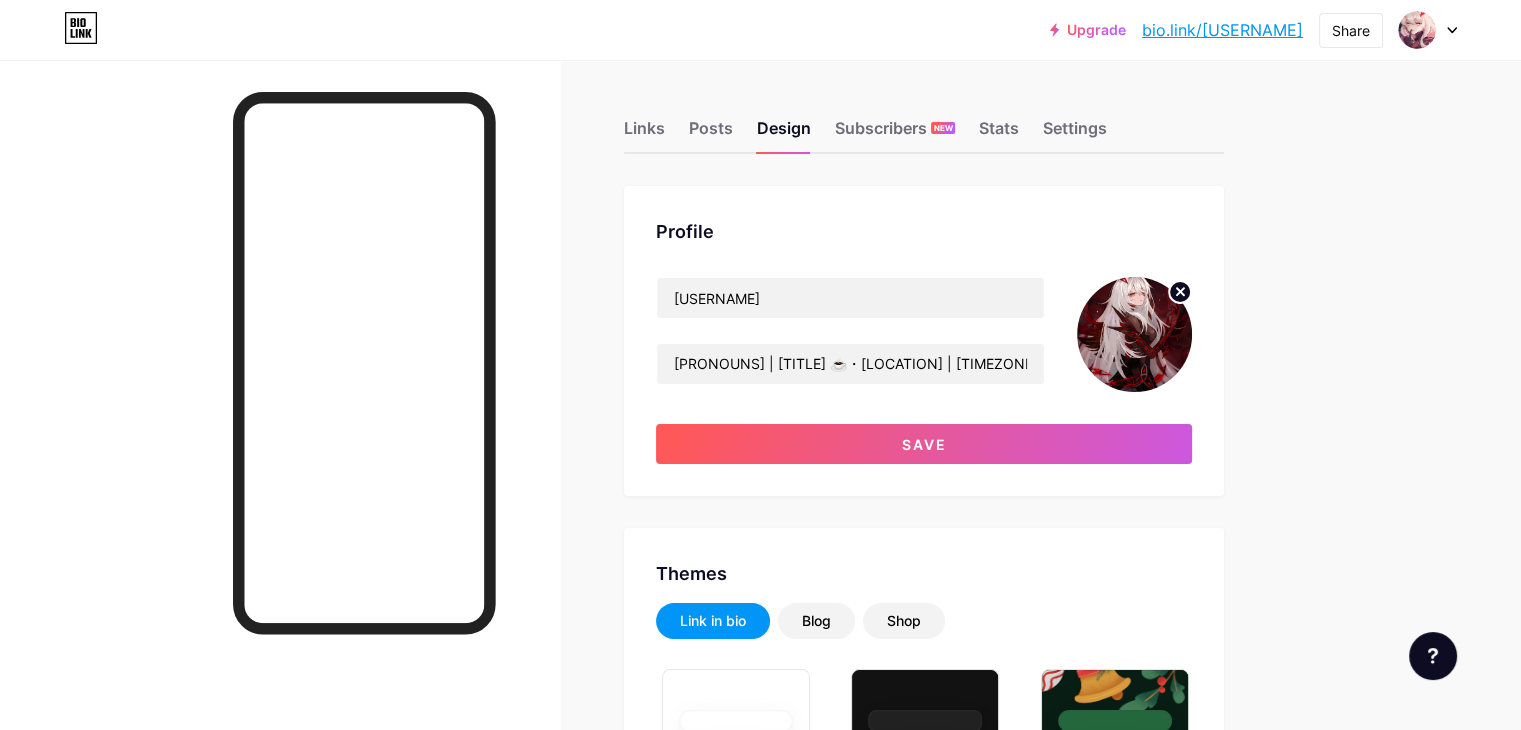click 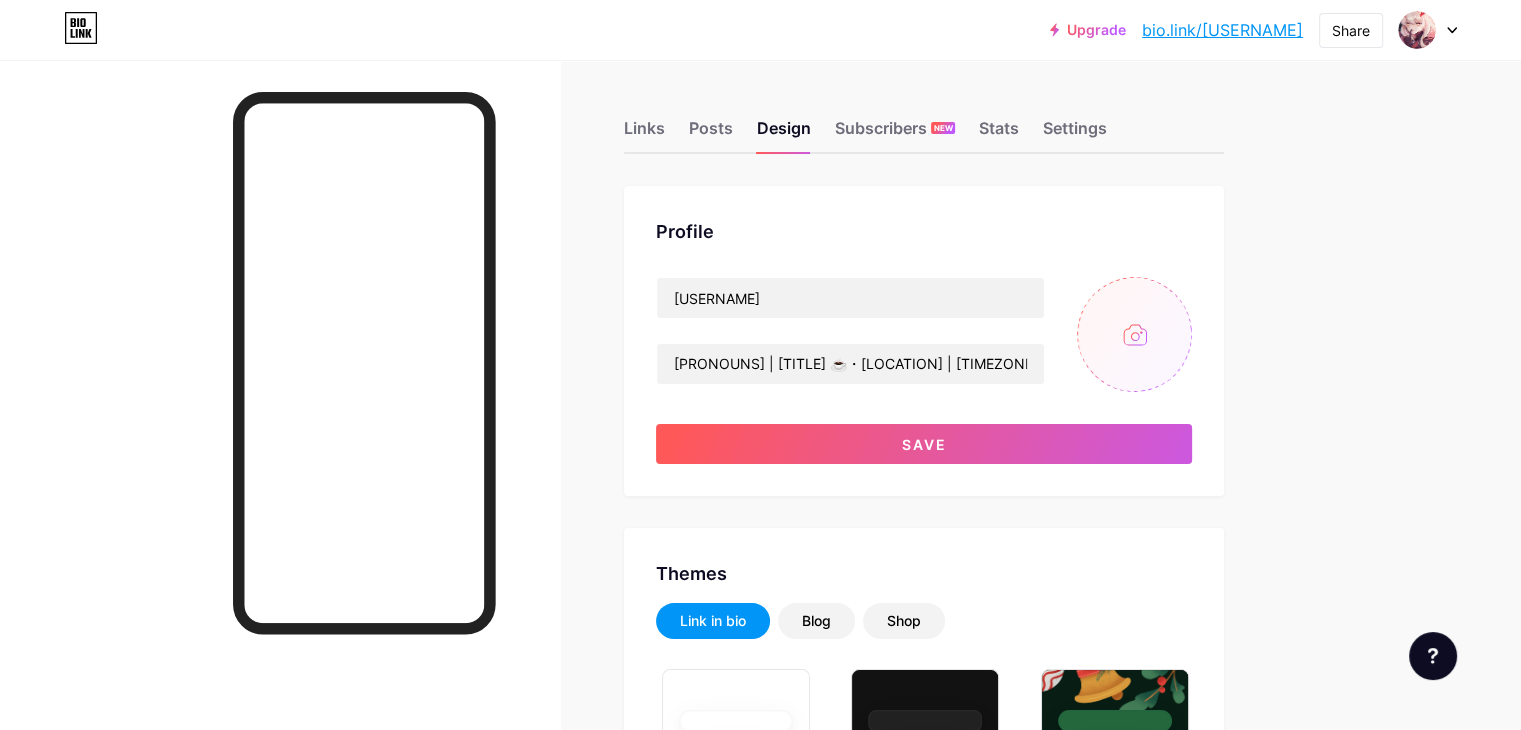 click at bounding box center (1134, 334) 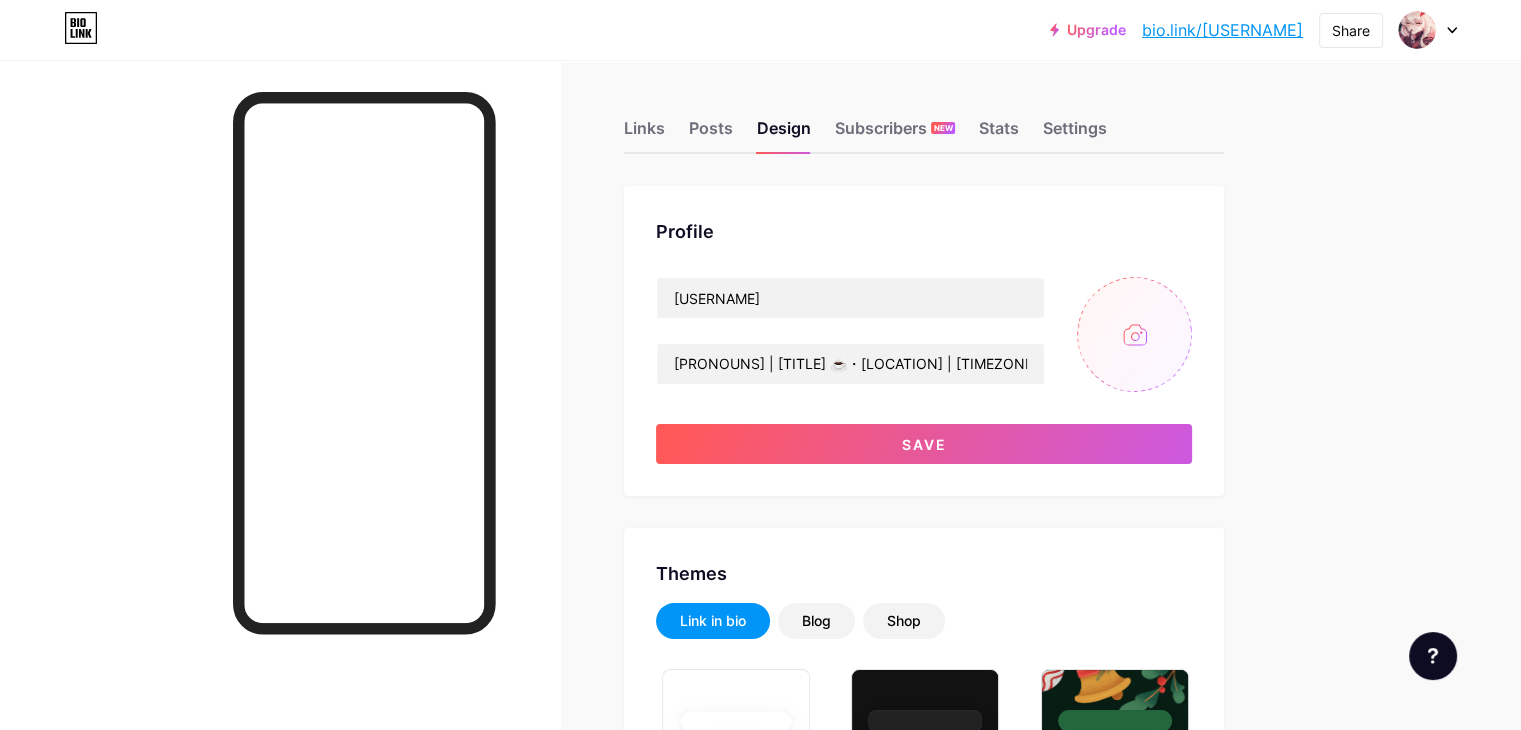 type on "C:\fakepath\Ronova⋆˙𓍊₊ ⊹˚ (1).jpg" 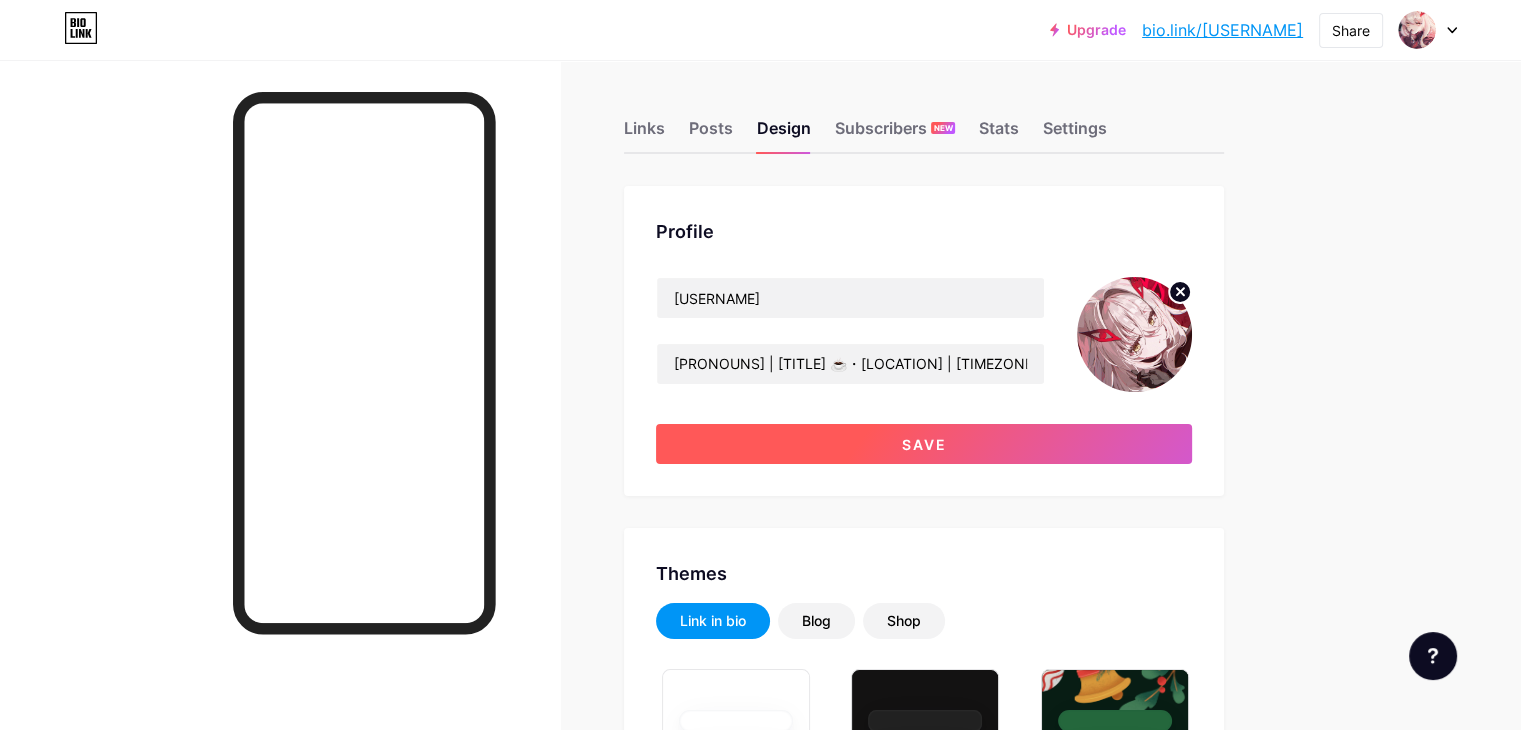 click on "Save" at bounding box center (924, 444) 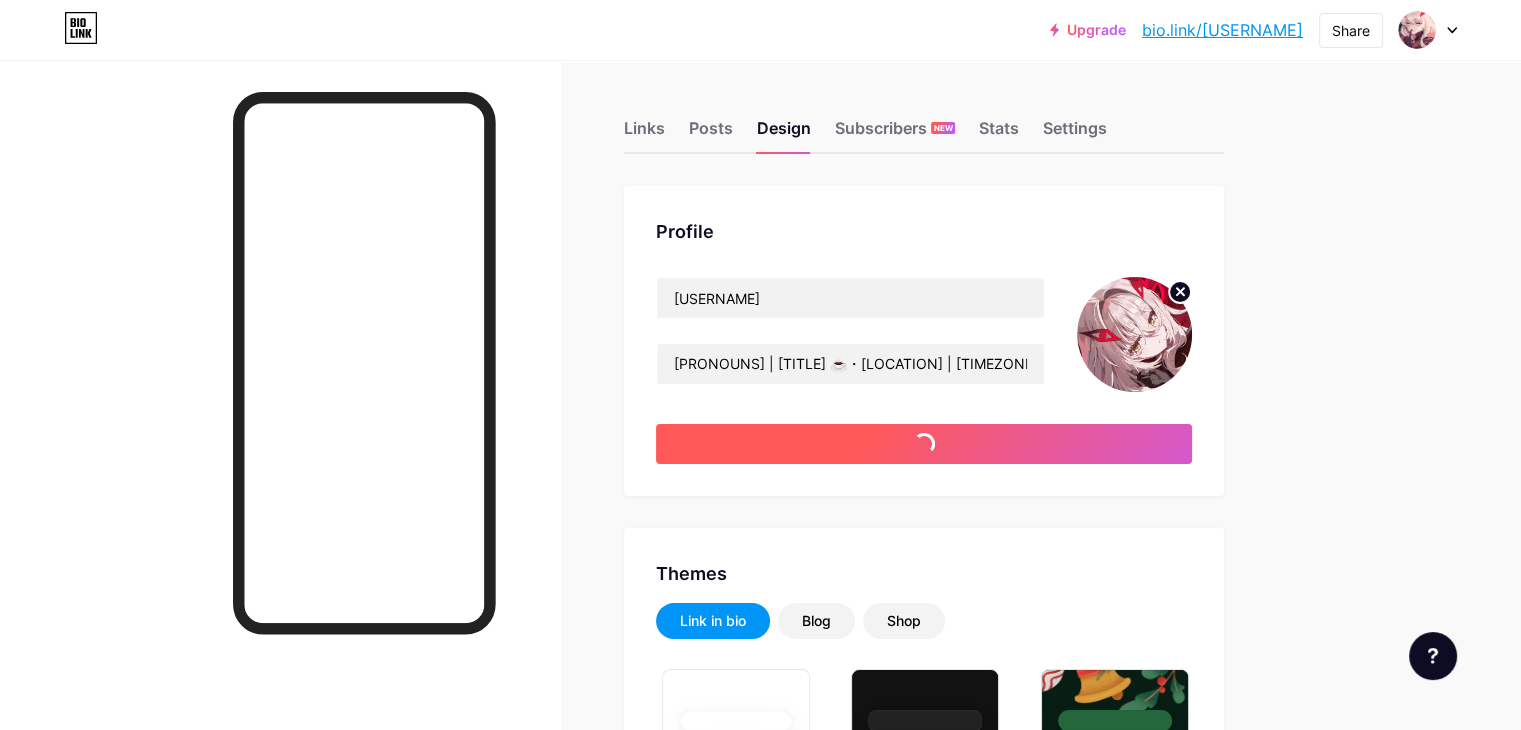type on "#000000" 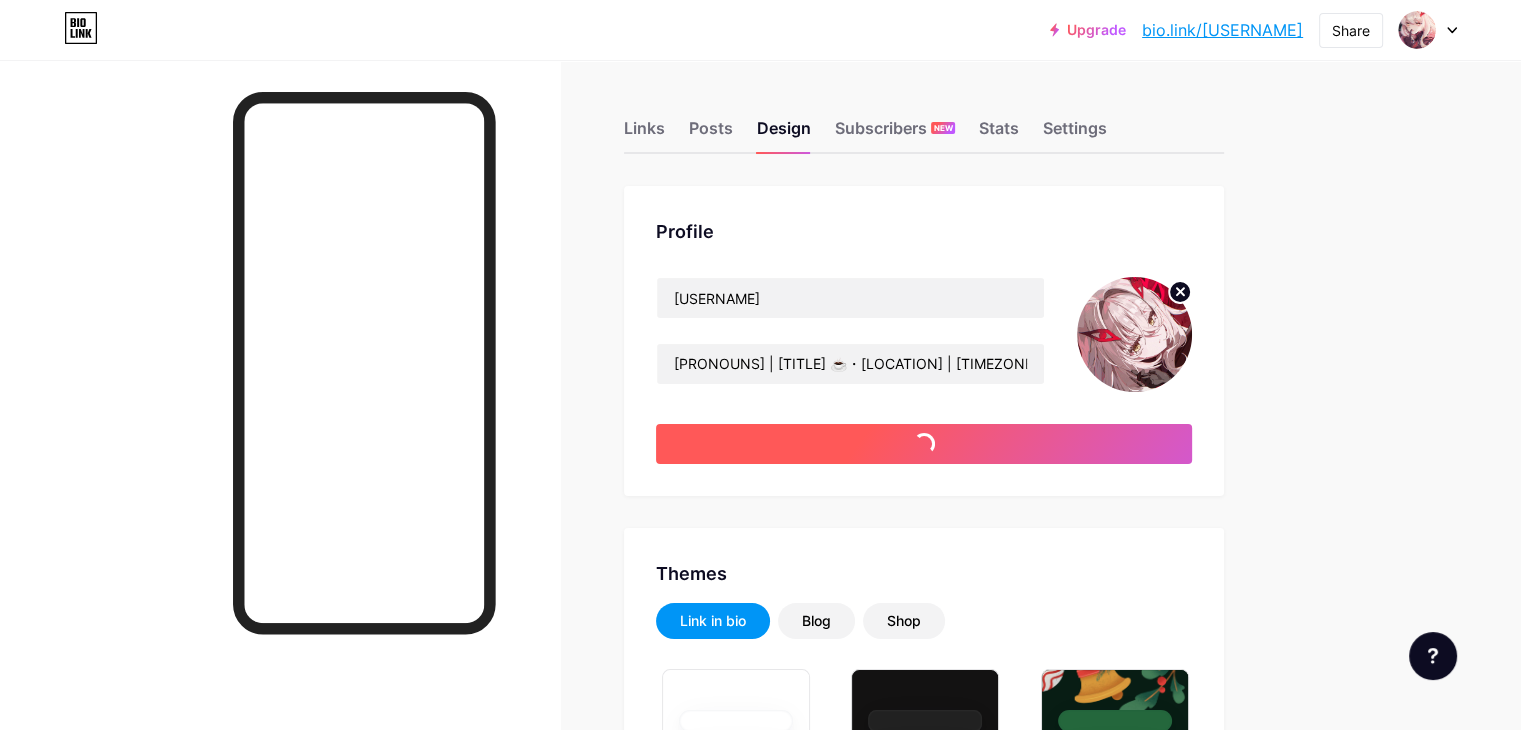 type on "#ffffff" 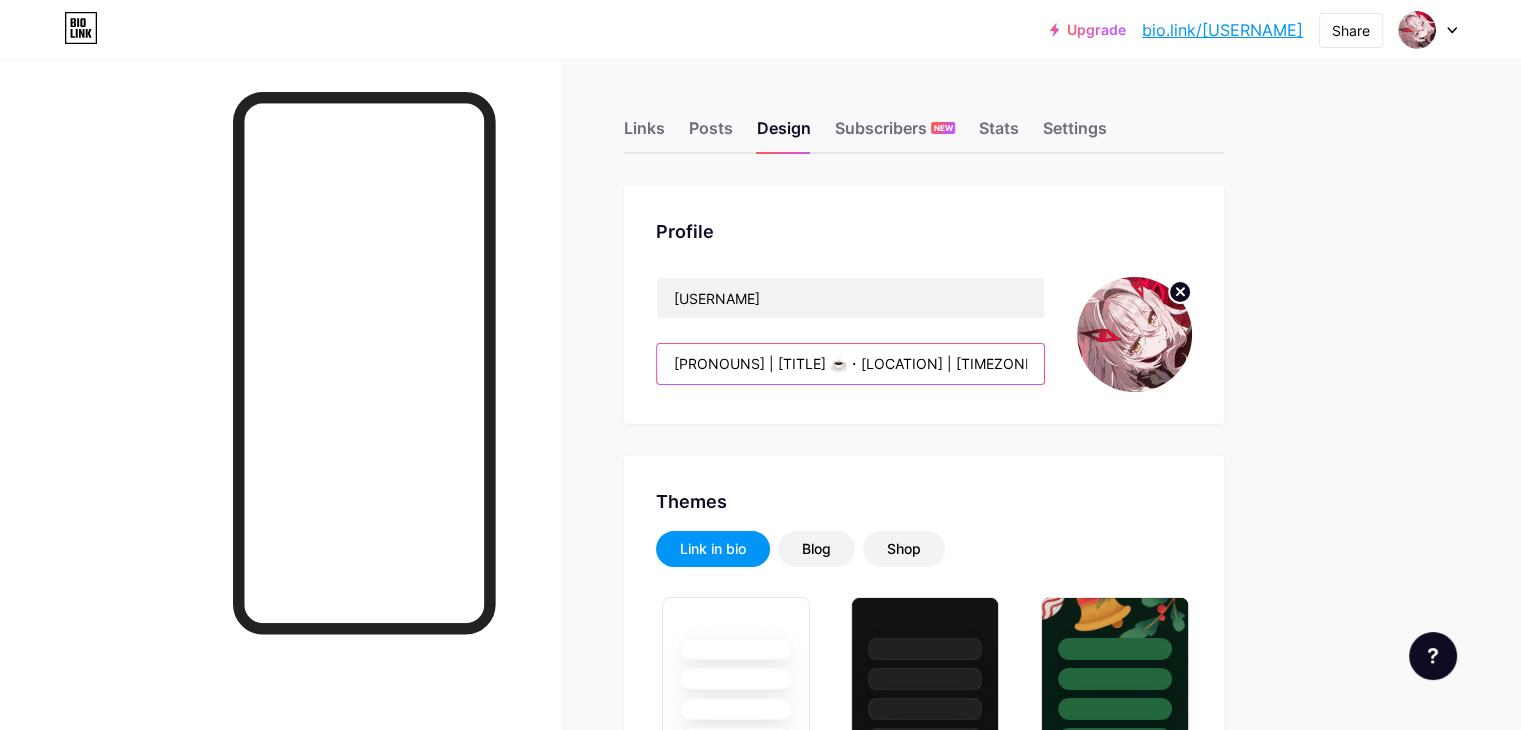 drag, startPoint x: 878, startPoint y: 370, endPoint x: 859, endPoint y: 367, distance: 19.235384 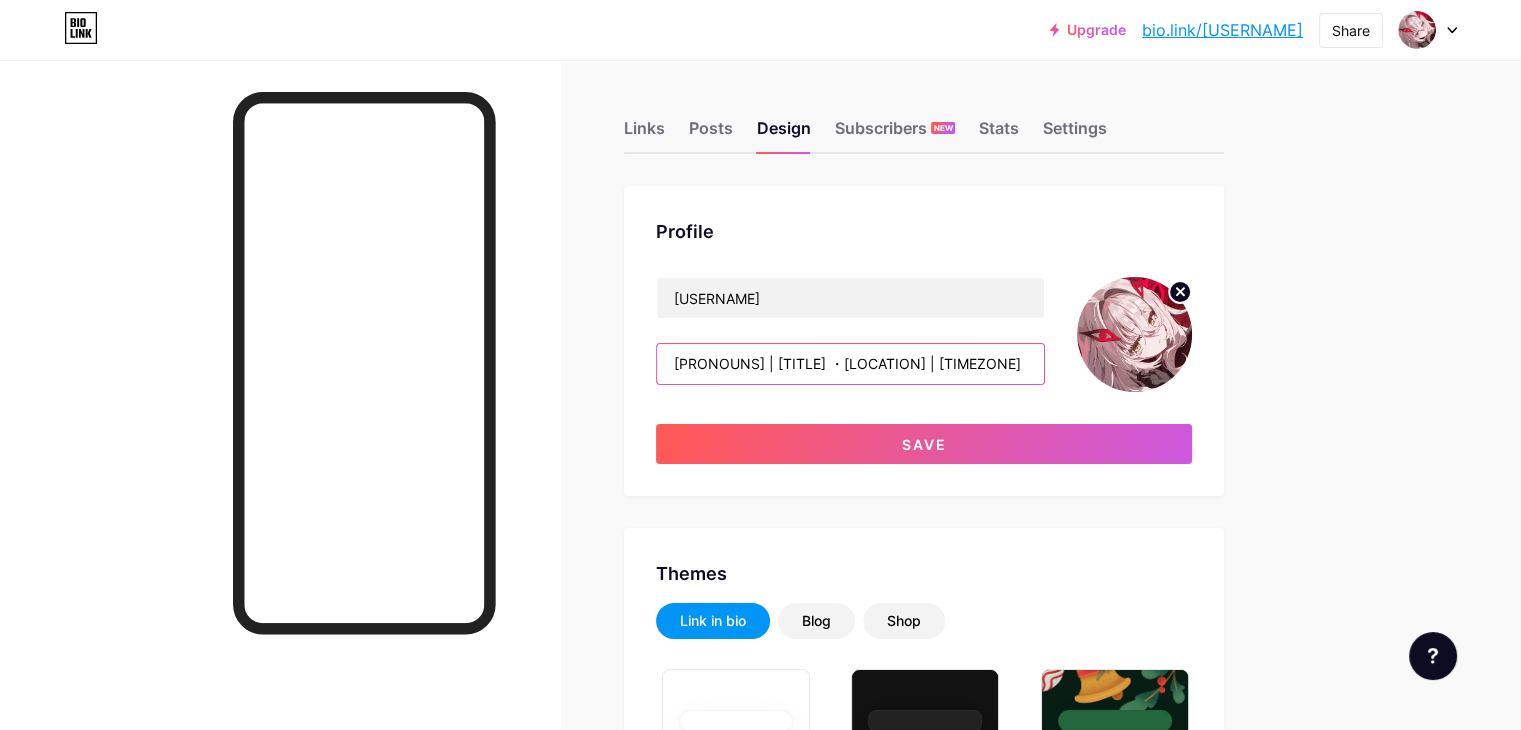 drag, startPoint x: 801, startPoint y: 346, endPoint x: 840, endPoint y: 356, distance: 40.261642 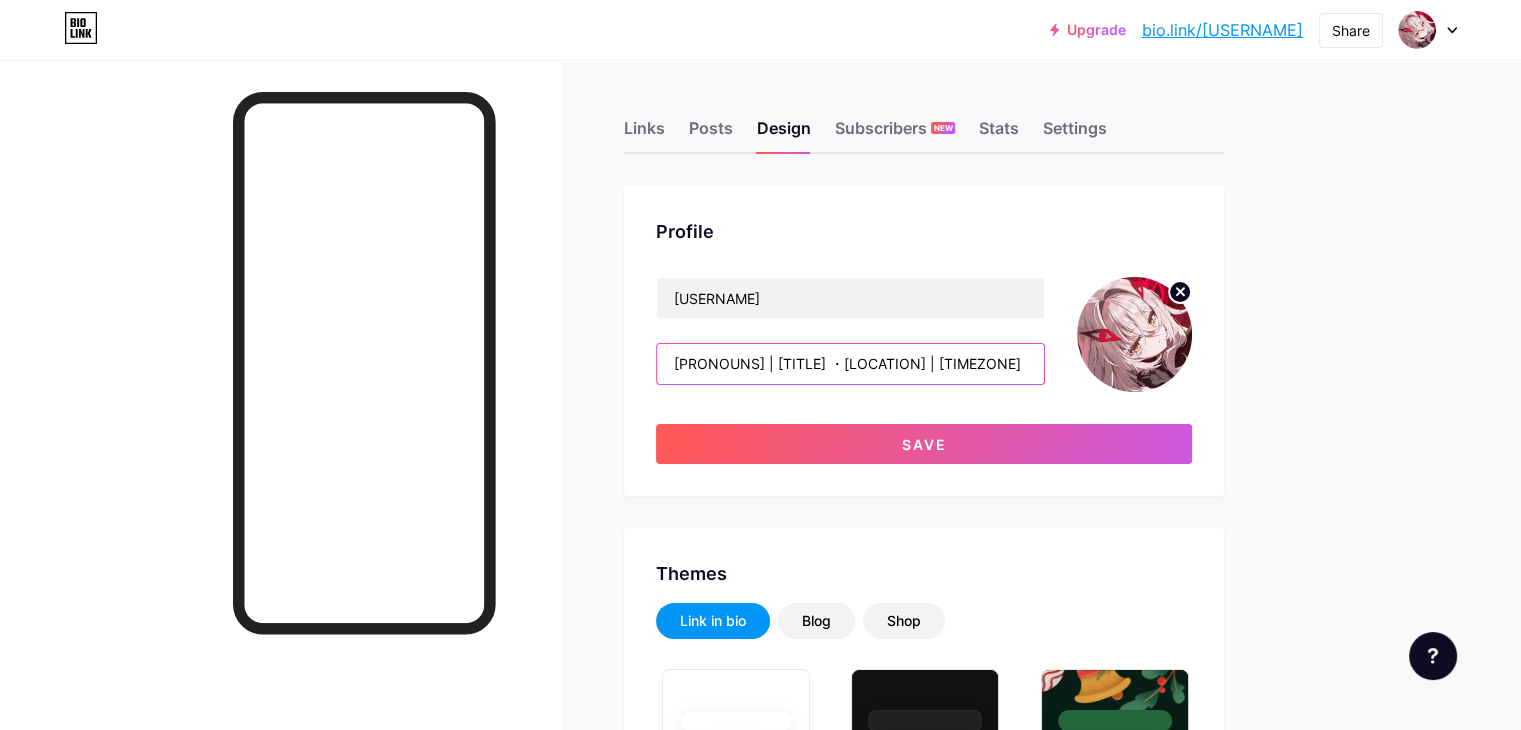 click on "He/him | CEO ・Euthymia | Gmt+3(Ru)" at bounding box center [850, 364] 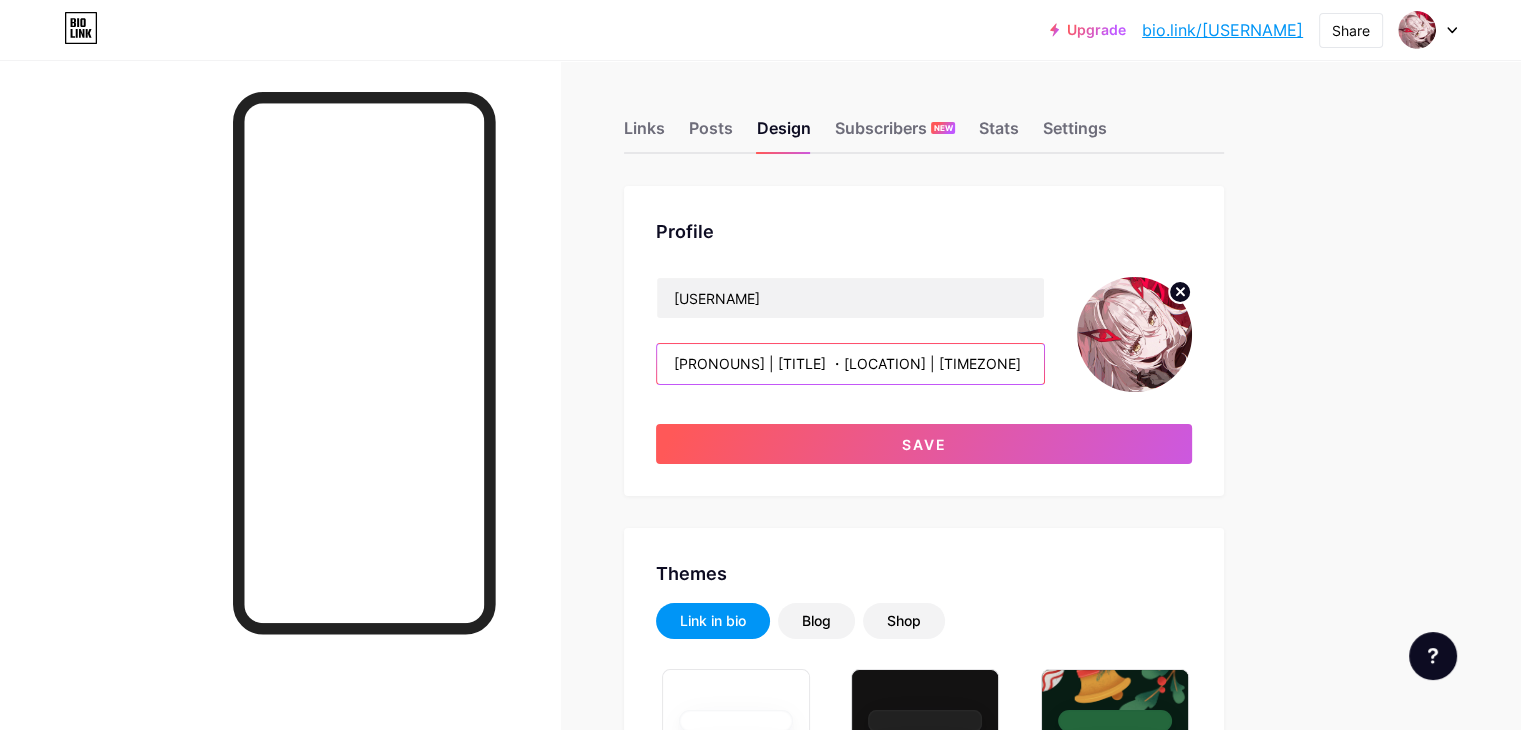 click on "He/him | CEO ・Euthymia | Gmt+3(Ru)" at bounding box center (850, 364) 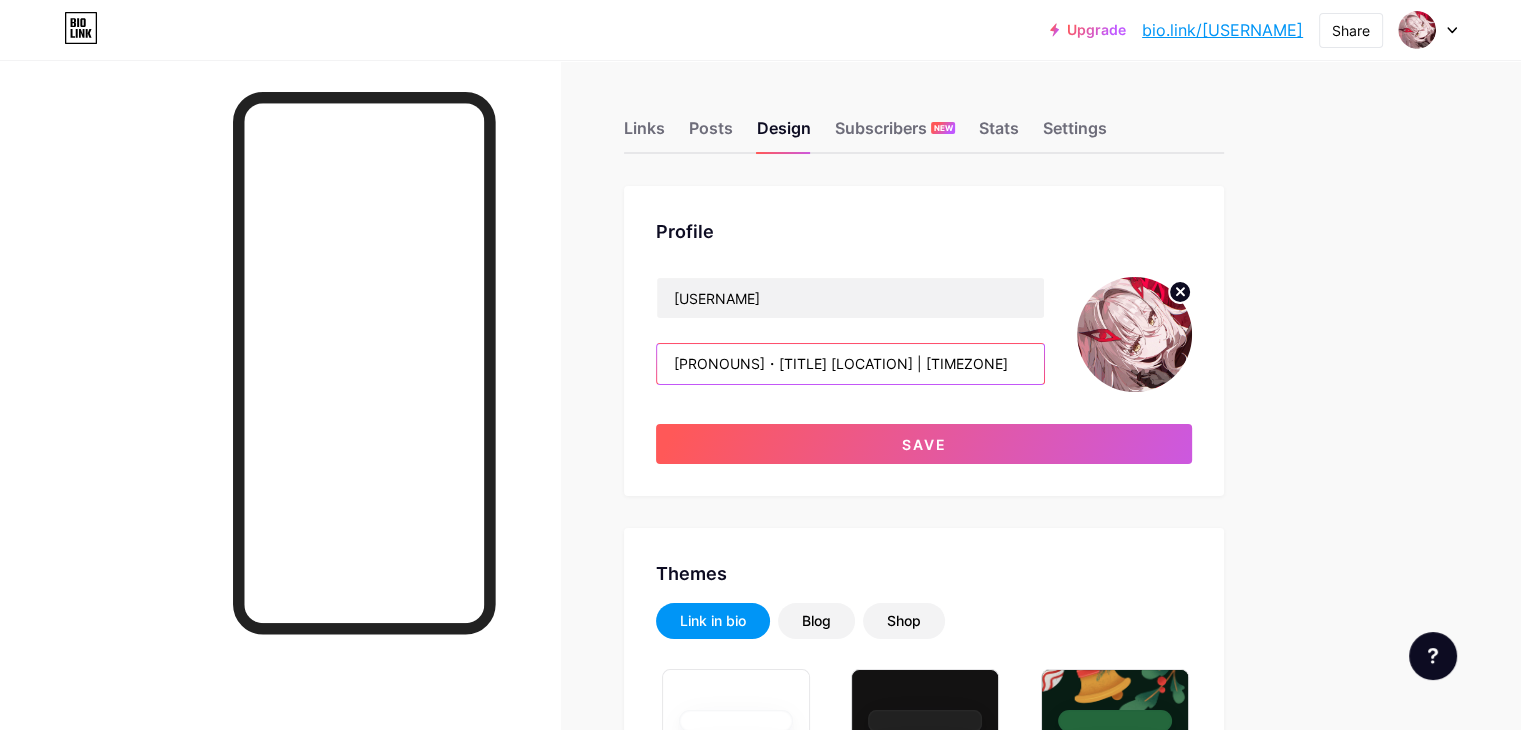 click on "He/him・CEO Euthymia | Gmt+3(Ru)" at bounding box center (850, 364) 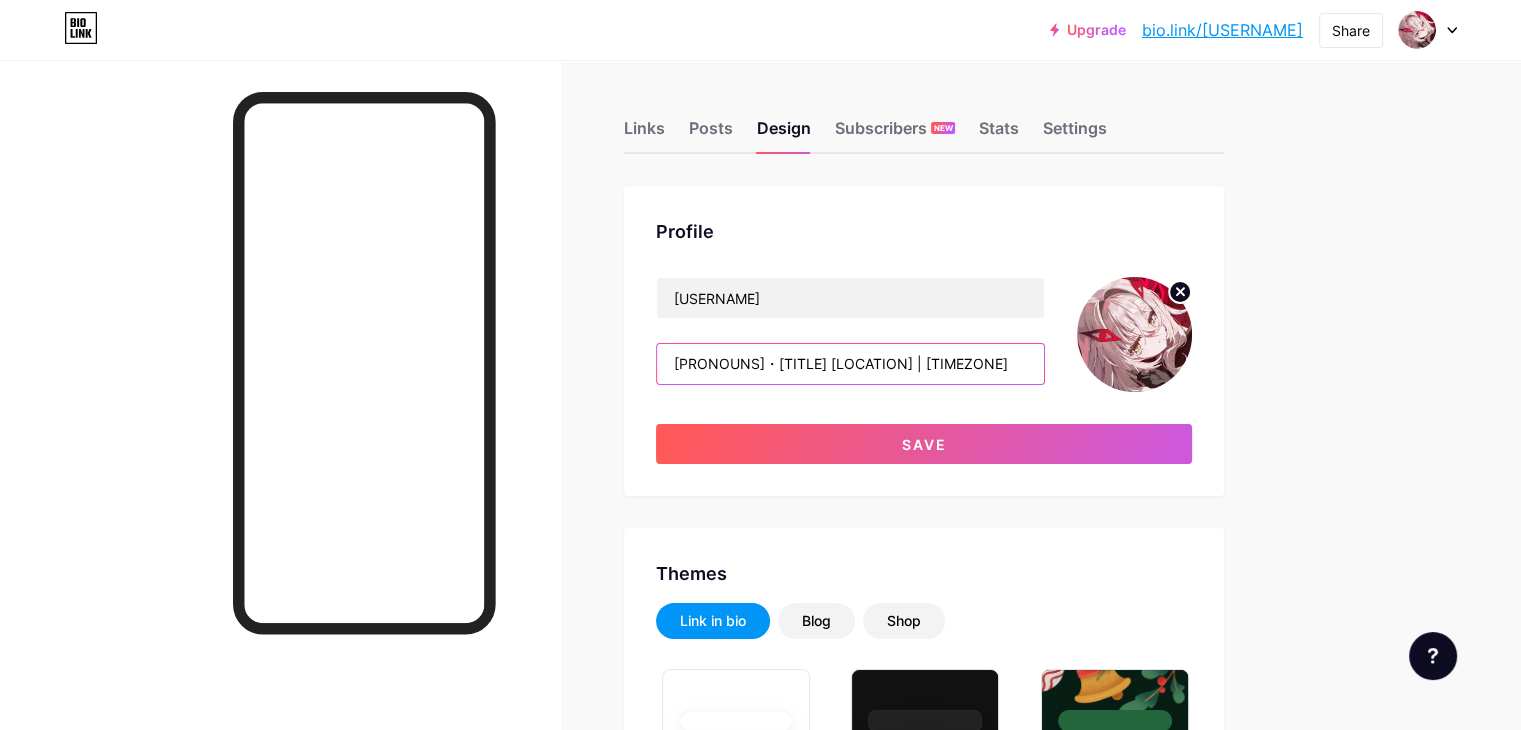 click on "He/him・CEO Euthymia | Gmt+3(Ru)" at bounding box center [850, 364] 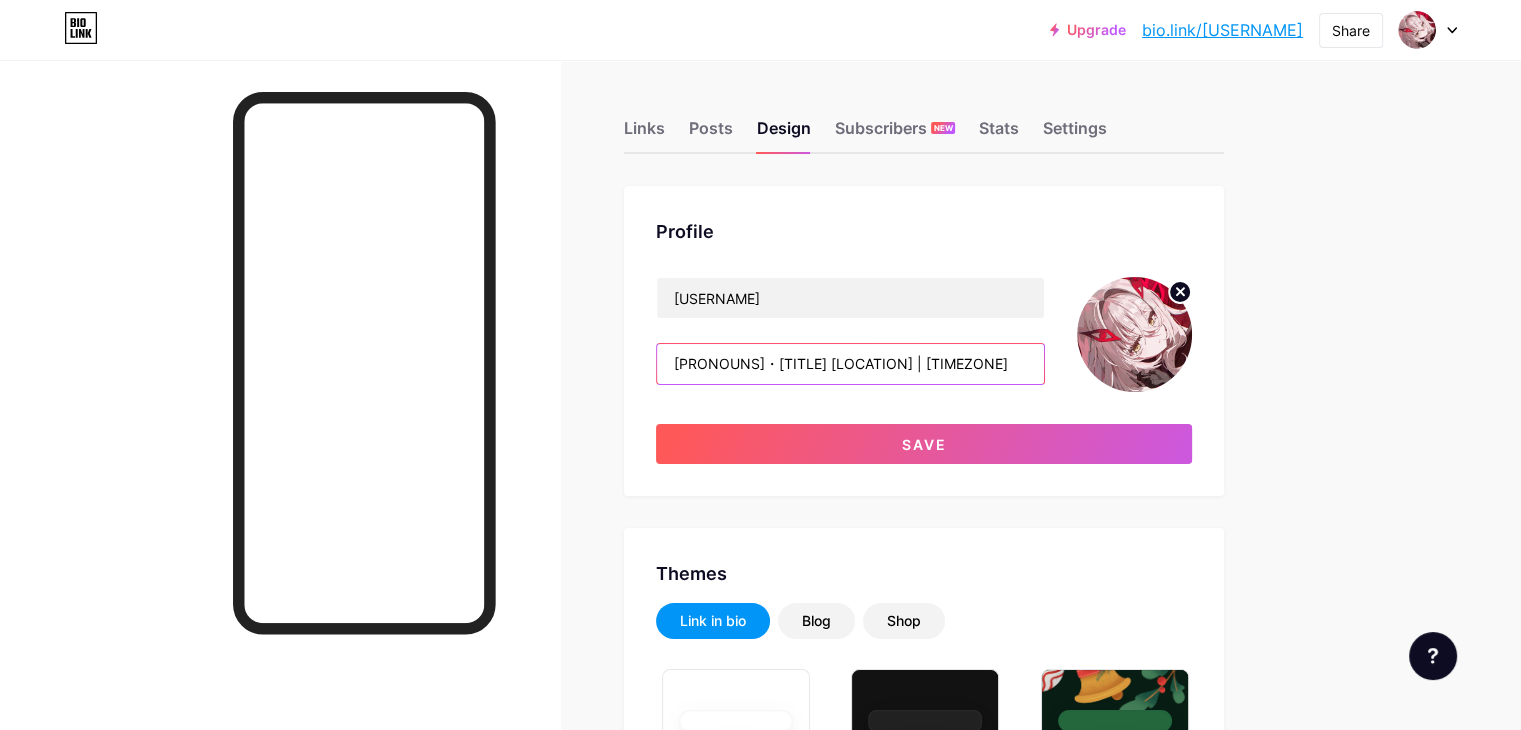 drag, startPoint x: 915, startPoint y: 362, endPoint x: 927, endPoint y: 366, distance: 12.649111 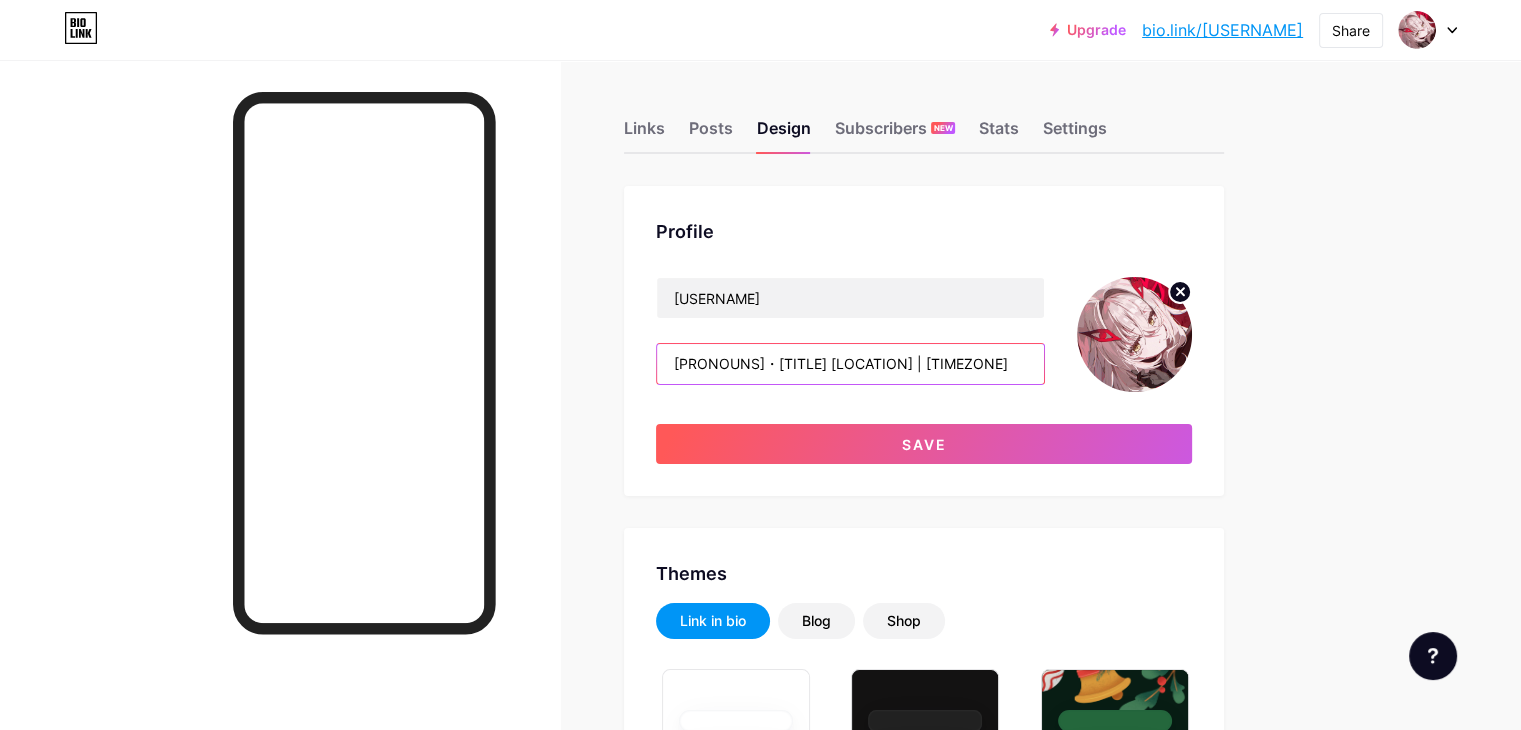click on "He/him・CEO Euthymia | Gmt+3(Ru)" at bounding box center [850, 364] 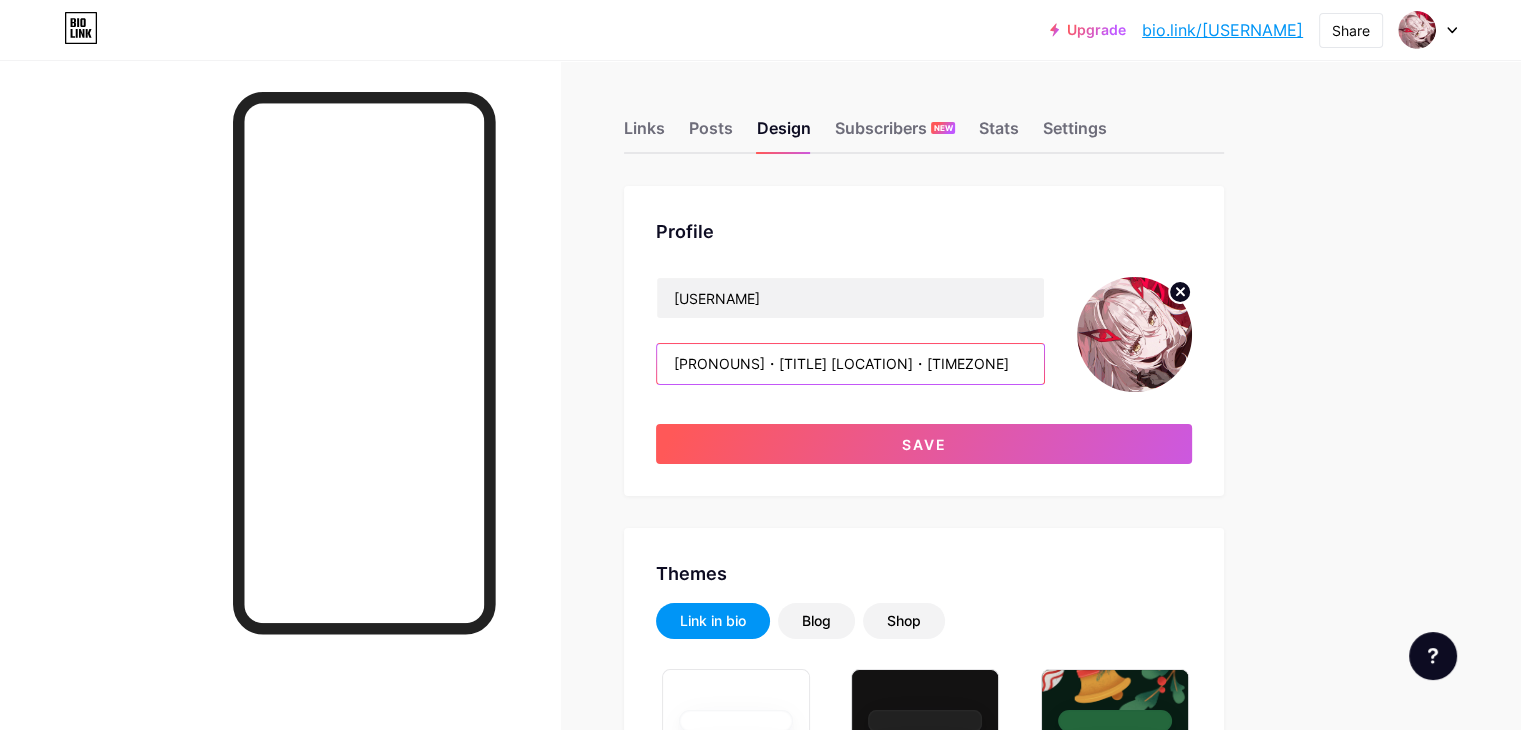 click on "He/him・CEO Euthymia・Gmt+3(Ru)" at bounding box center [850, 364] 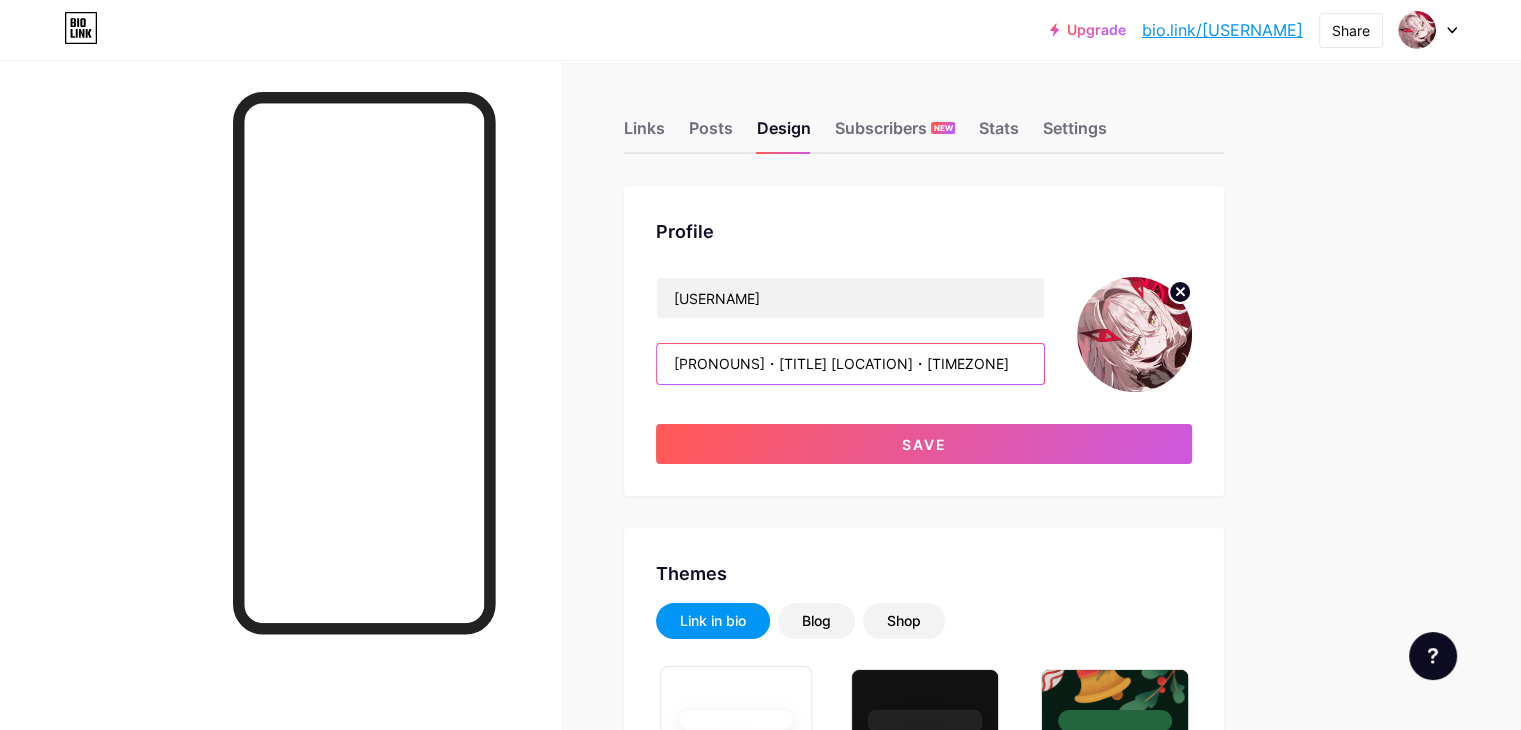 type on "He/him・CEO Euthymia・Gmt+3(Ru)" 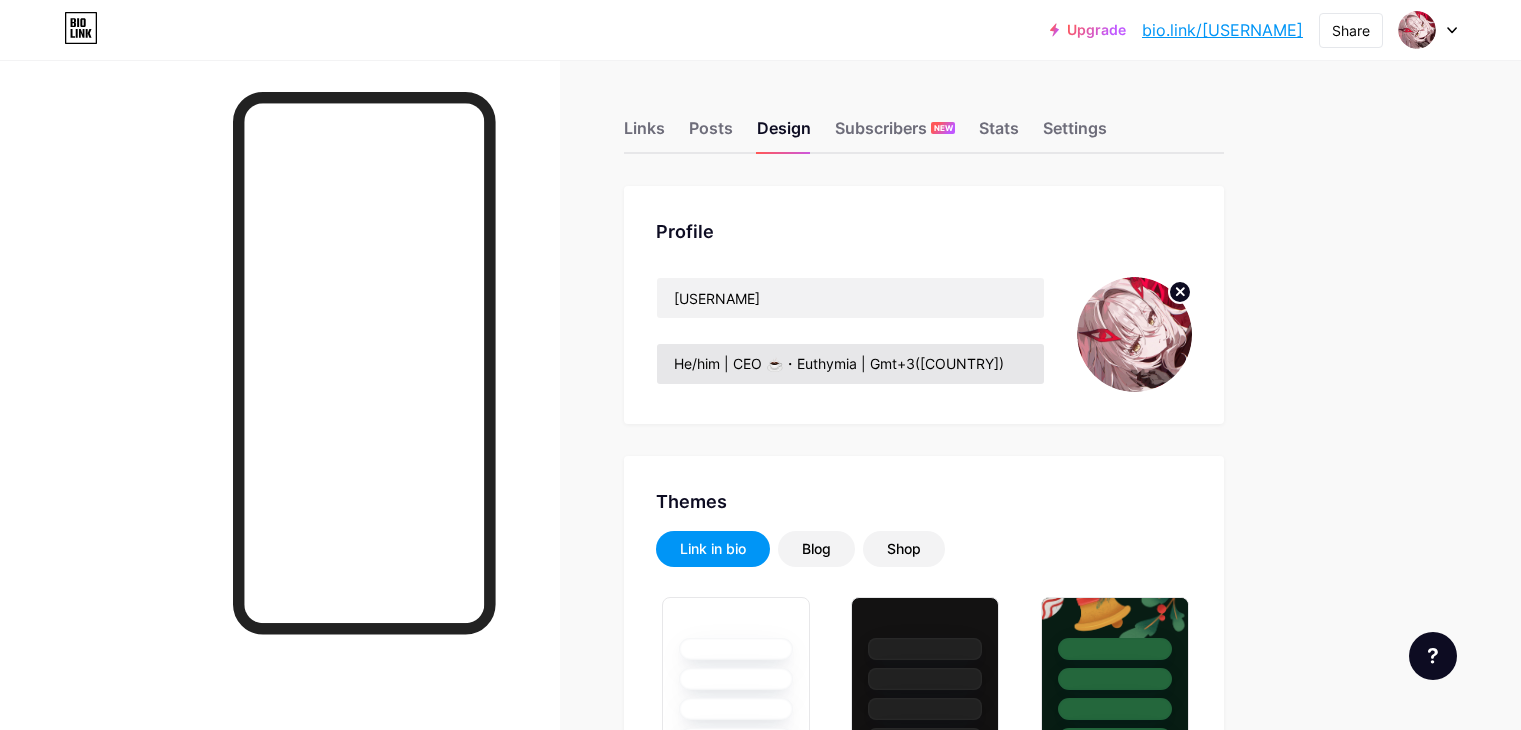 scroll, scrollTop: 0, scrollLeft: 0, axis: both 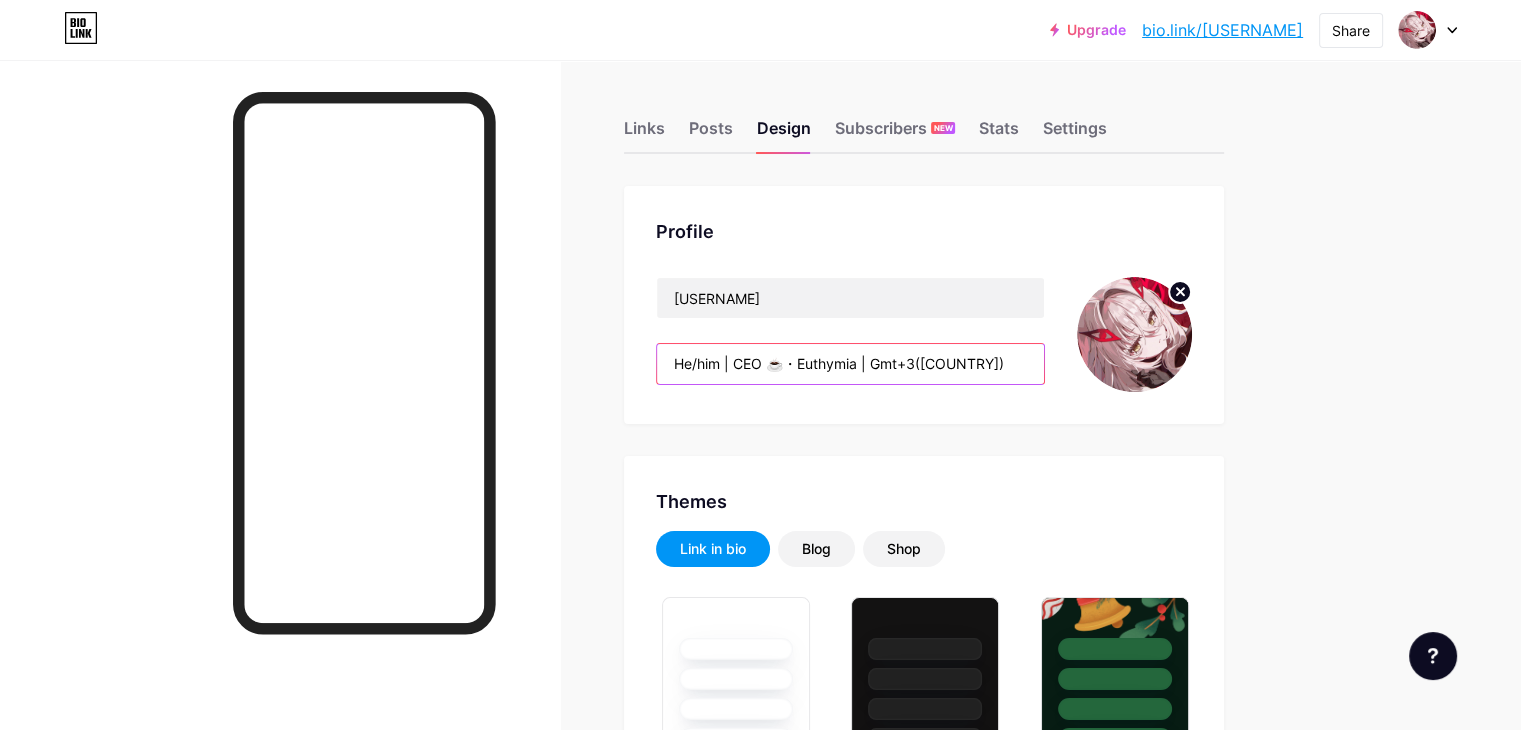 drag, startPoint x: 866, startPoint y: 362, endPoint x: 845, endPoint y: 362, distance: 21 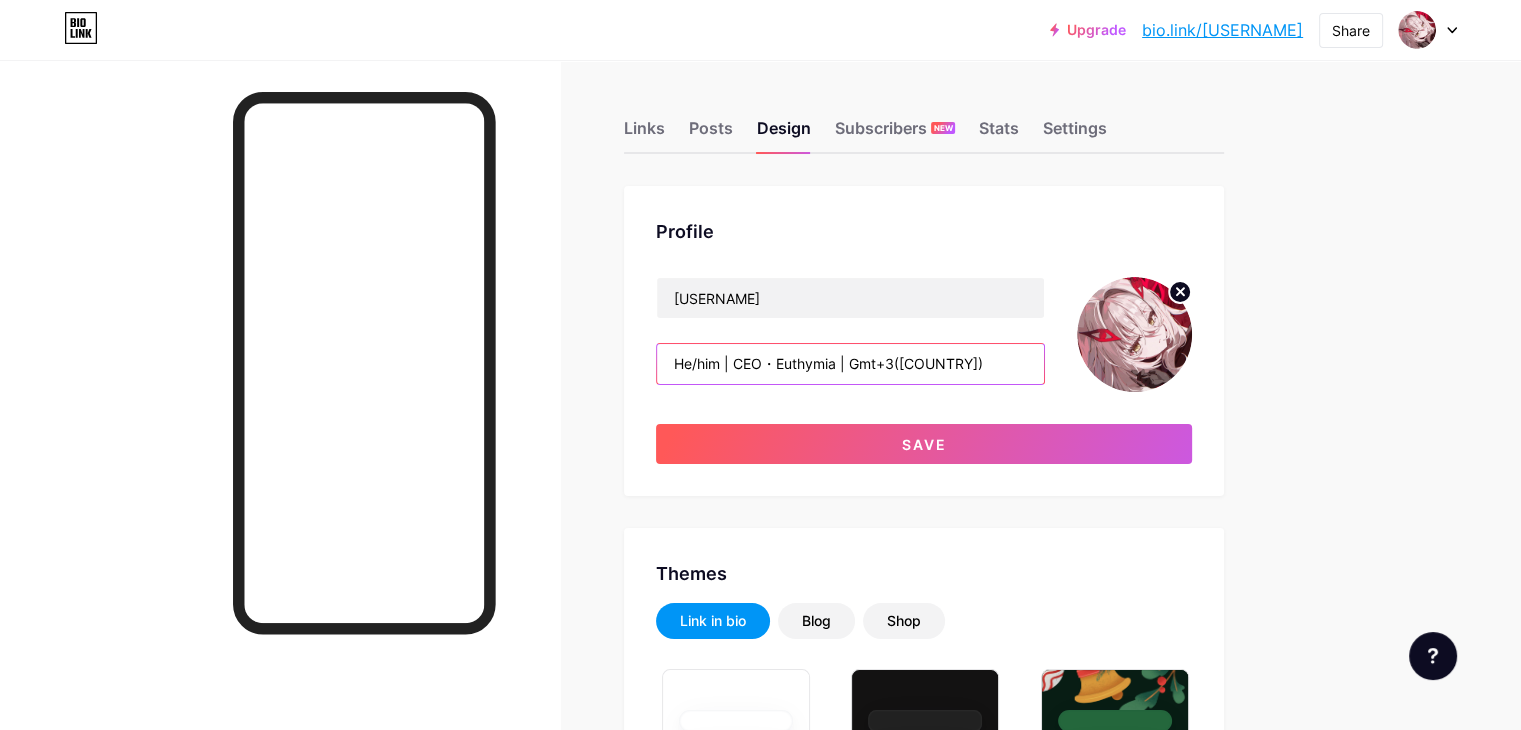drag, startPoint x: 857, startPoint y: 365, endPoint x: 846, endPoint y: 365, distance: 11 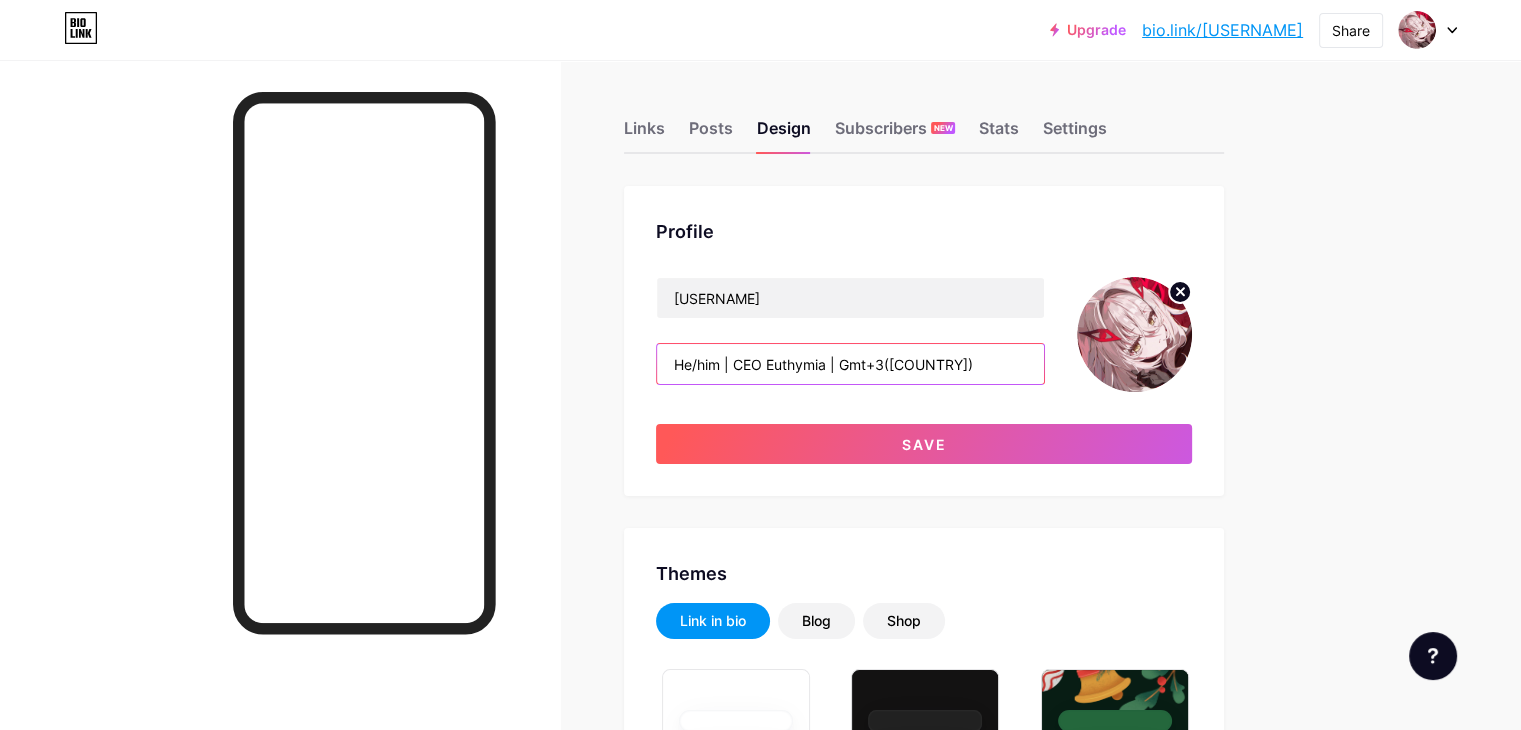 drag, startPoint x: 805, startPoint y: 364, endPoint x: 819, endPoint y: 364, distance: 14 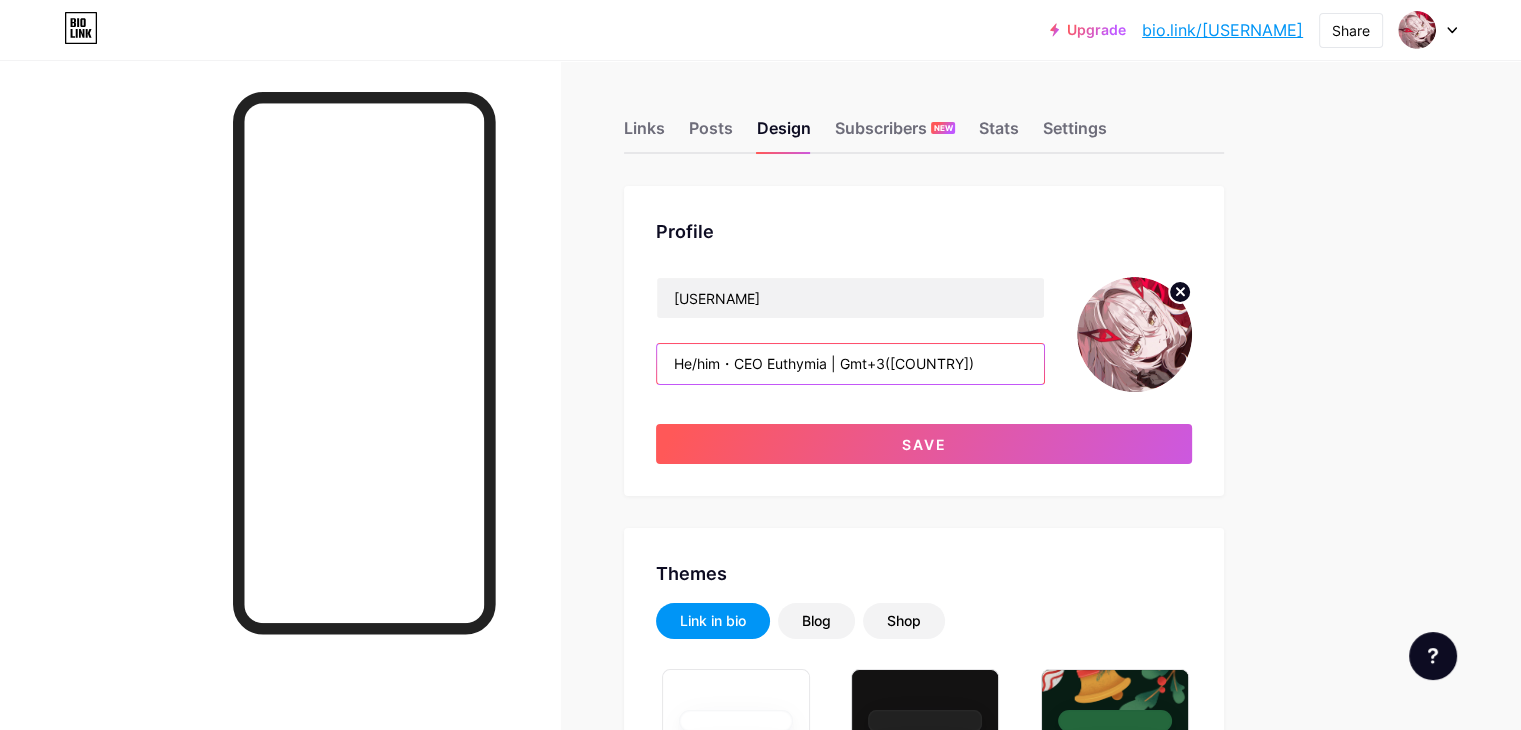 drag, startPoint x: 915, startPoint y: 361, endPoint x: 929, endPoint y: 364, distance: 14.3178215 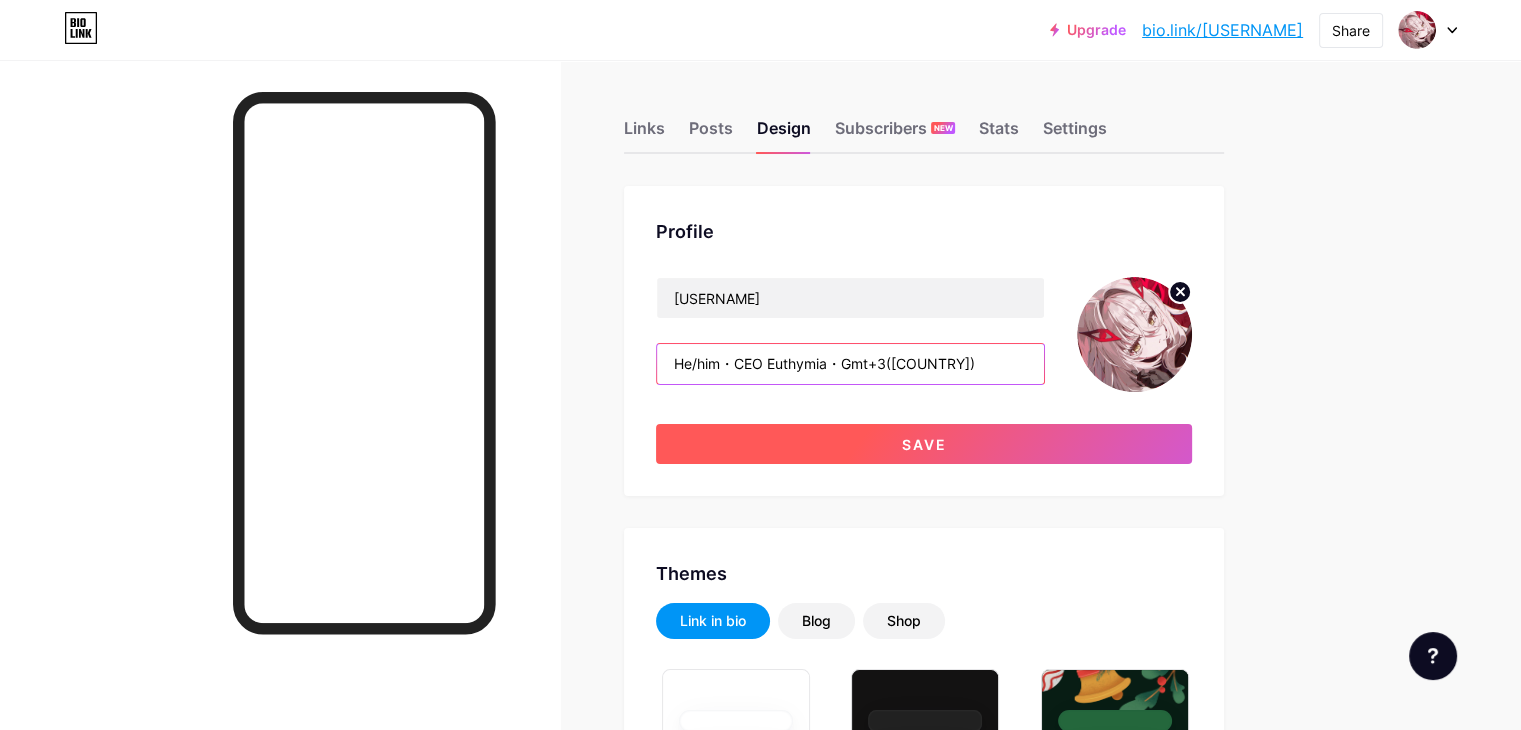 type on "He/him・CEO Euthymia・Gmt+3(Ru)" 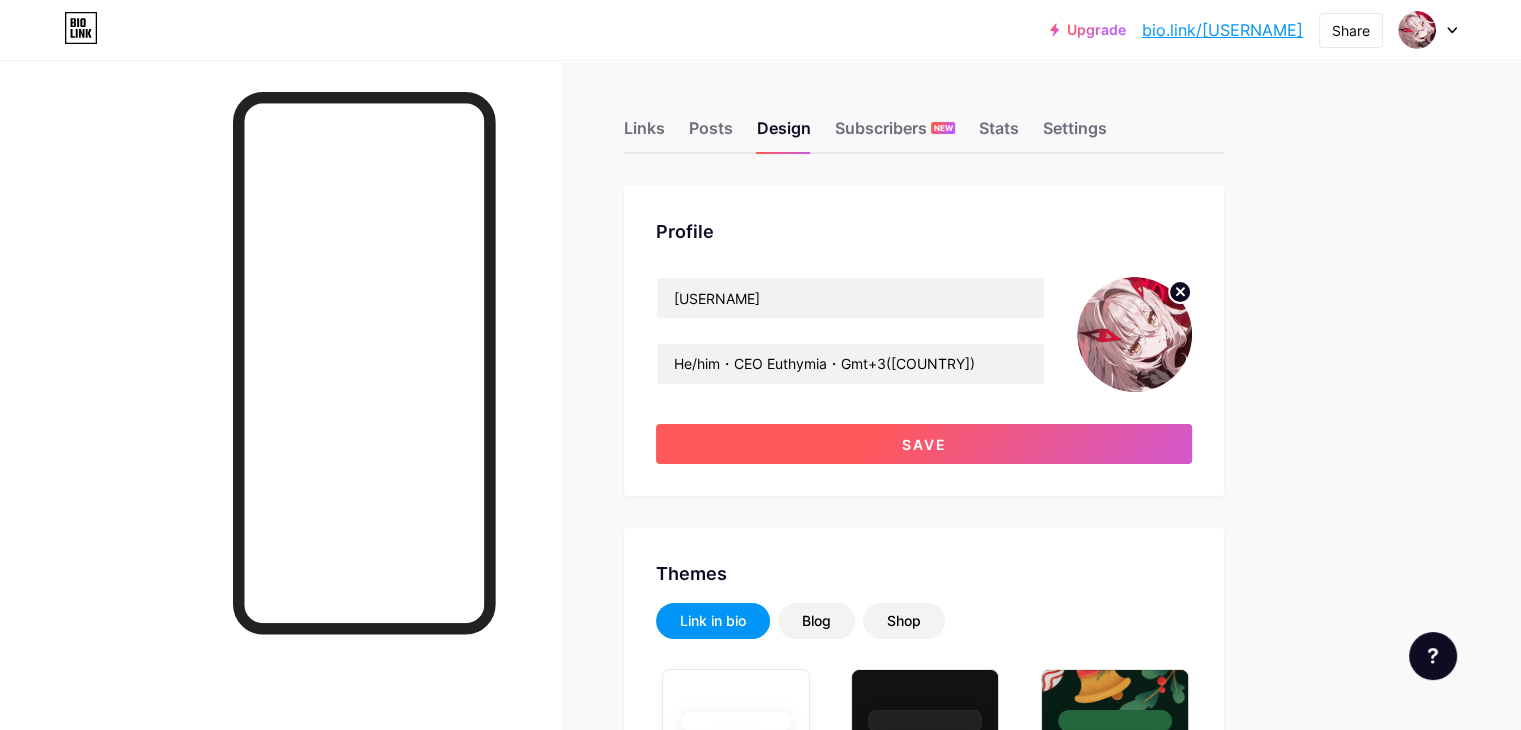 click on "Save" at bounding box center [924, 444] 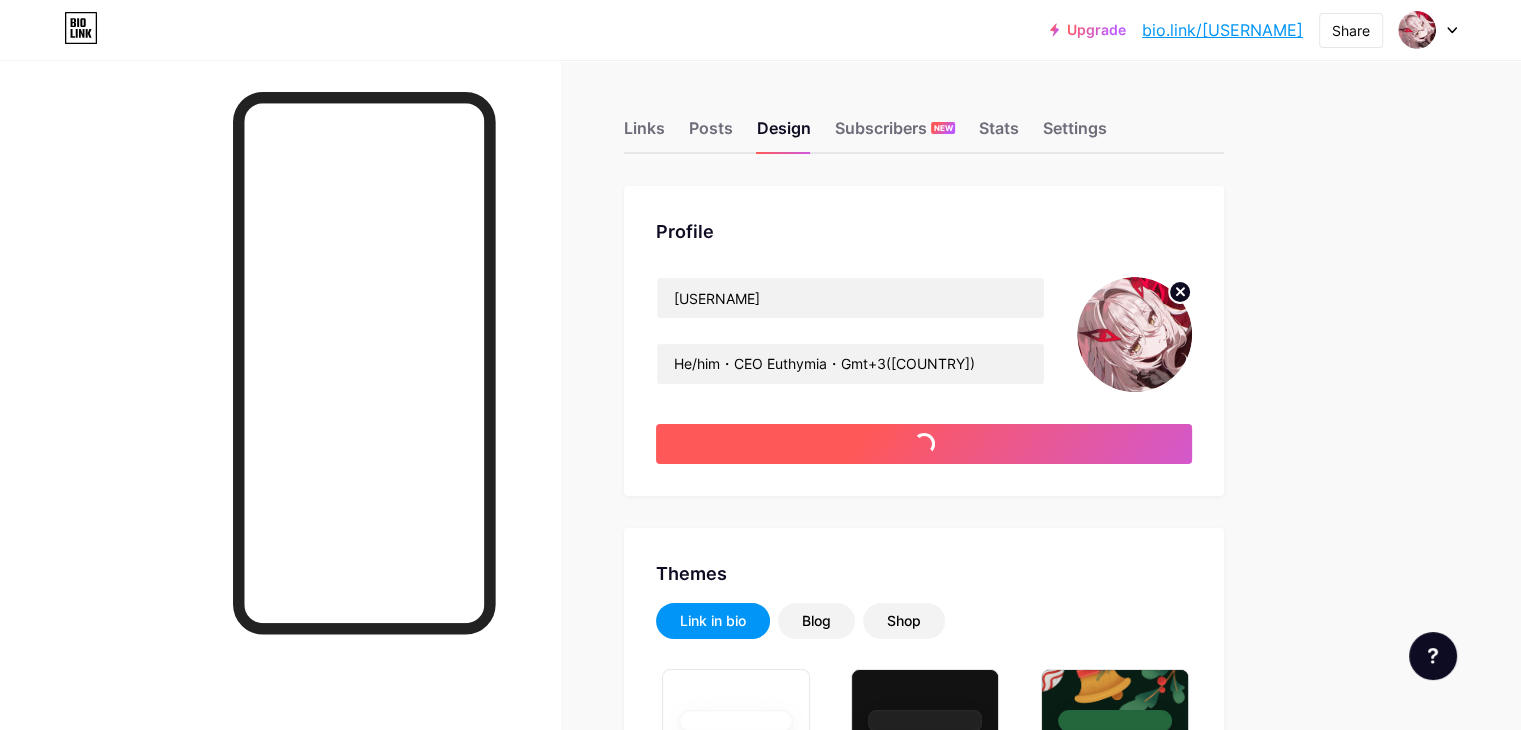 type on "#000000" 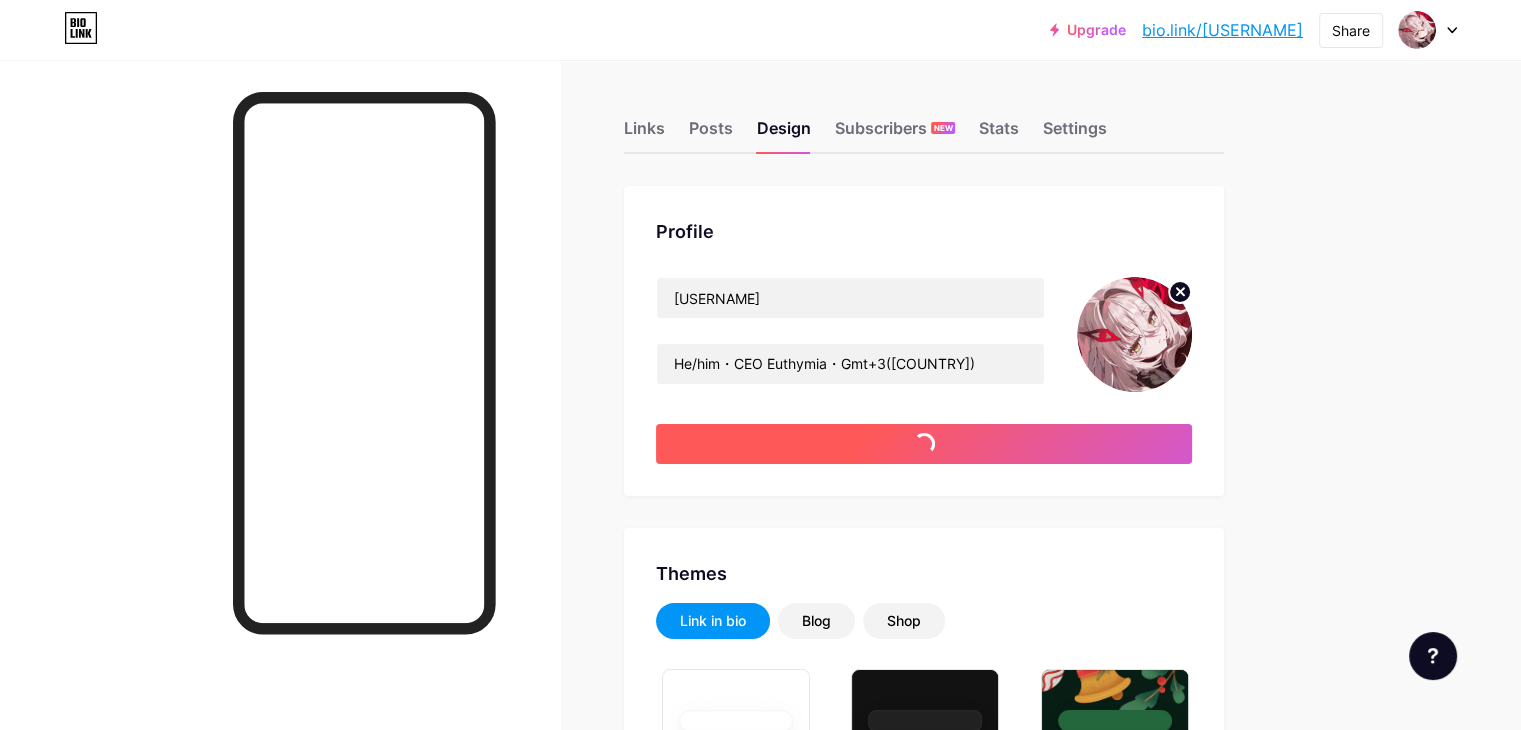 type on "#ffffff" 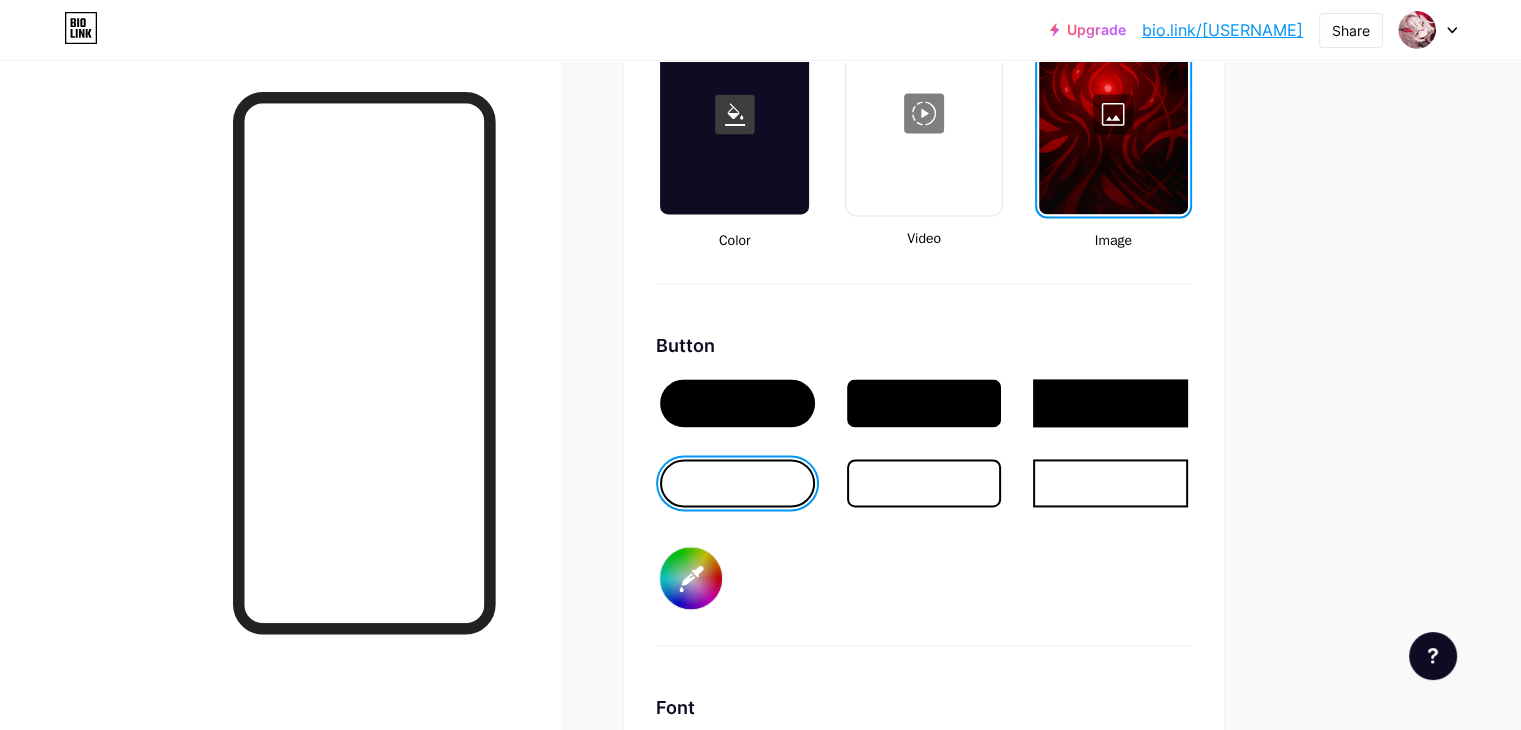 scroll, scrollTop: 2800, scrollLeft: 0, axis: vertical 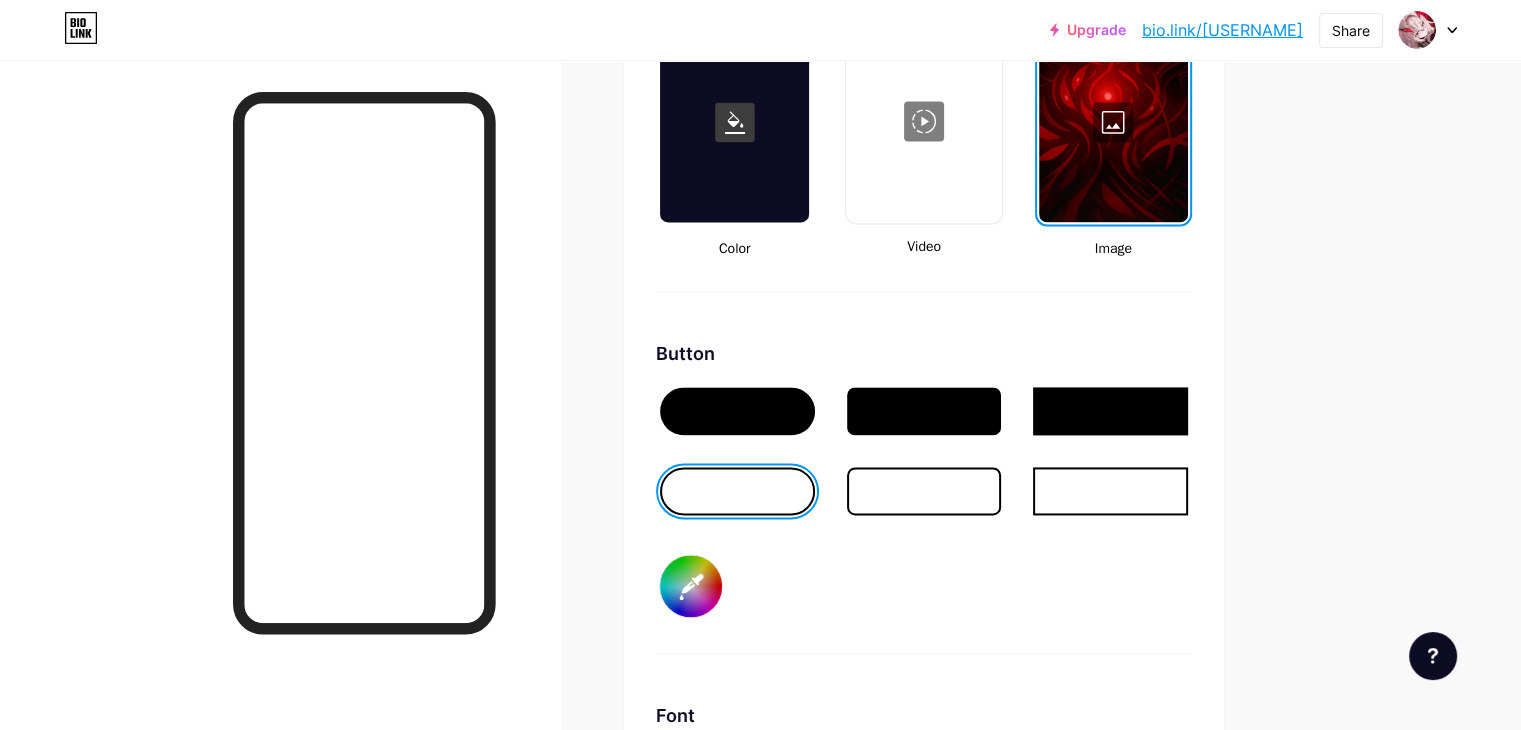 click at bounding box center (924, 491) 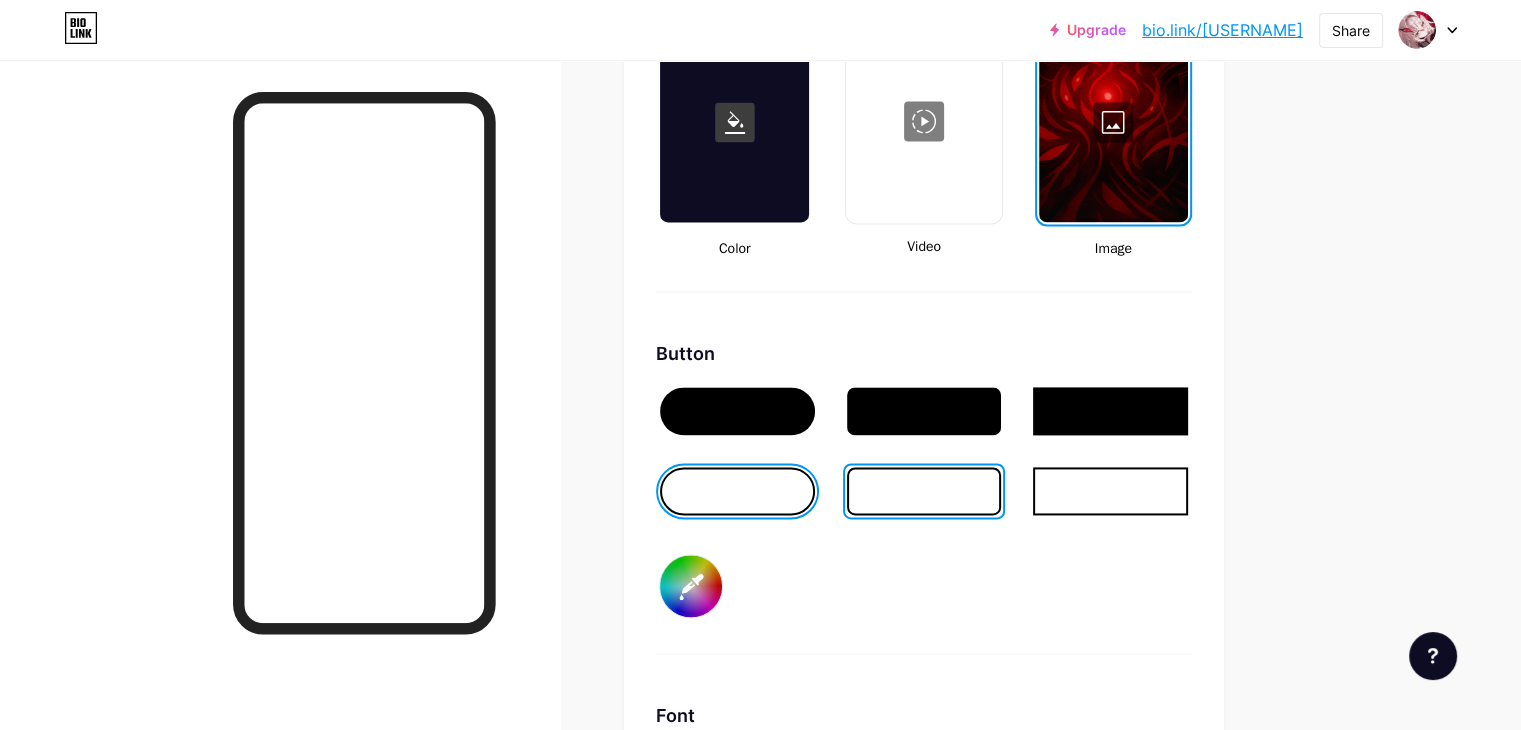 type on "#000000" 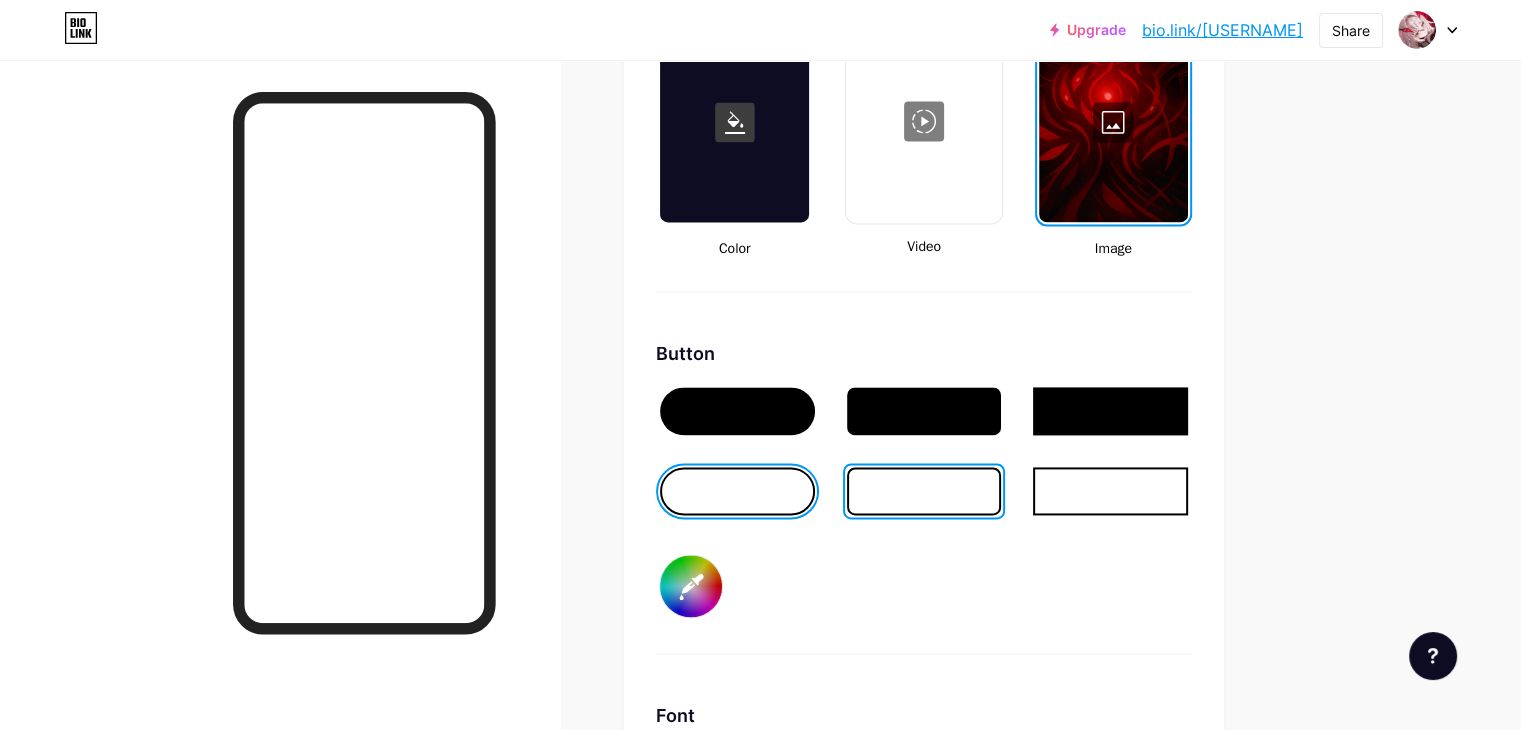 type on "#ffffff" 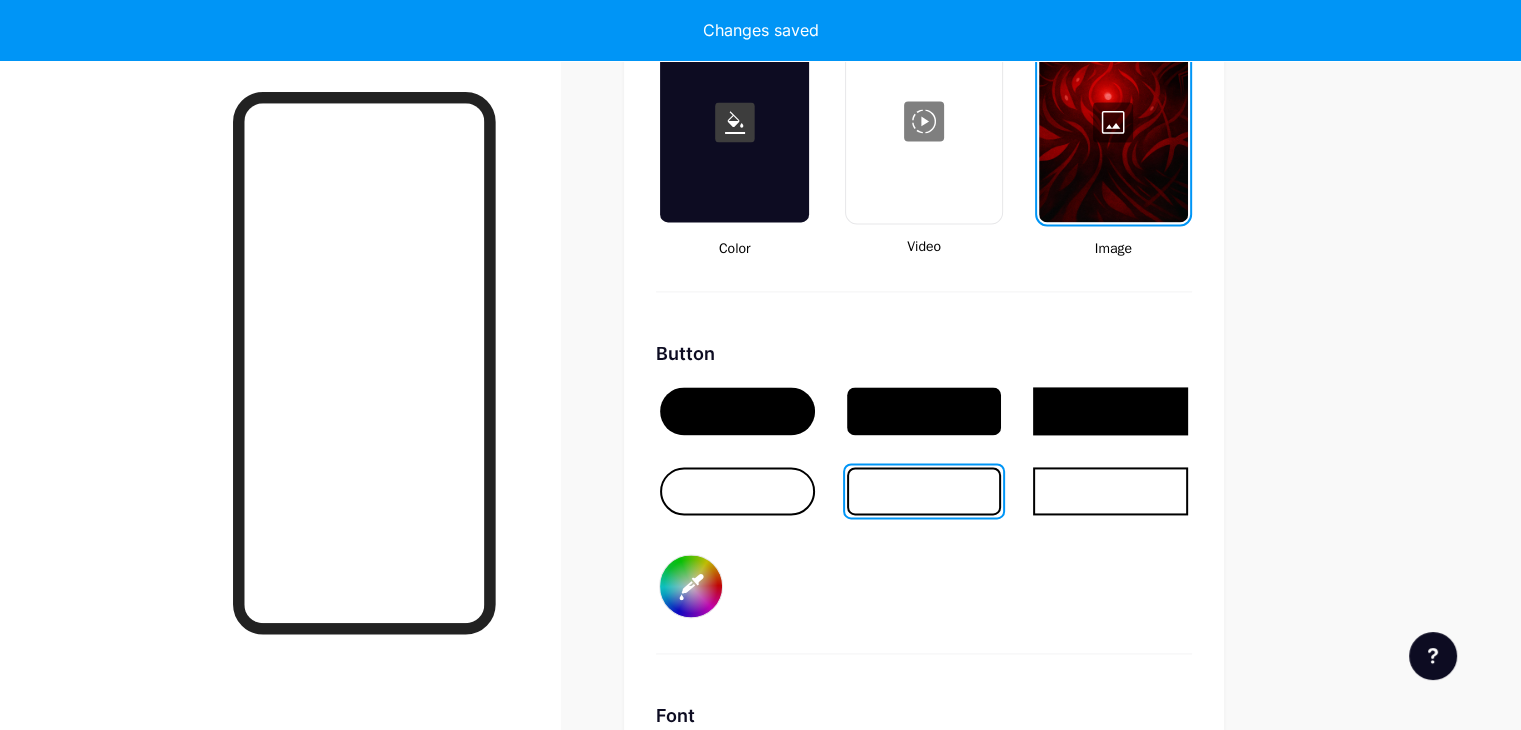 click at bounding box center [924, 491] 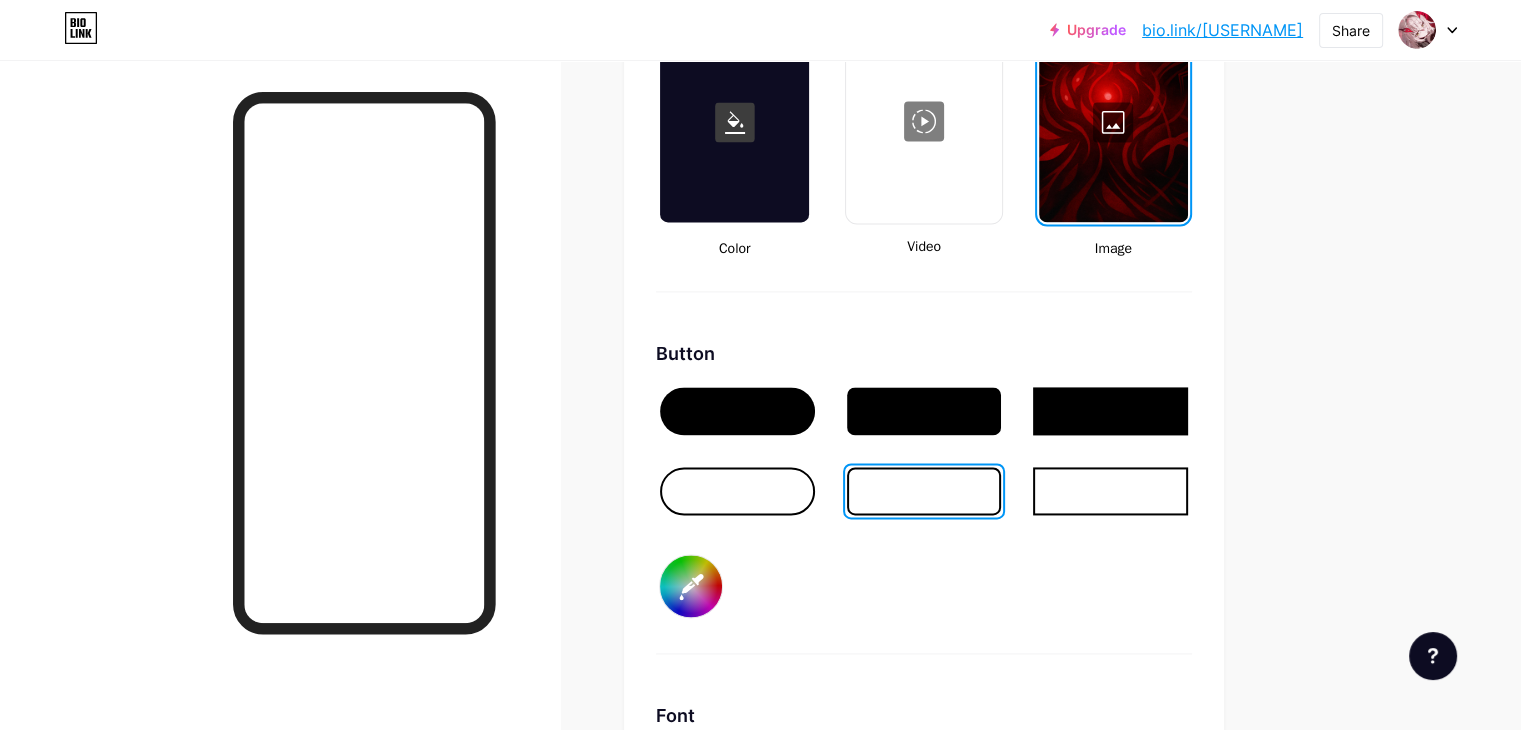 type on "#000000" 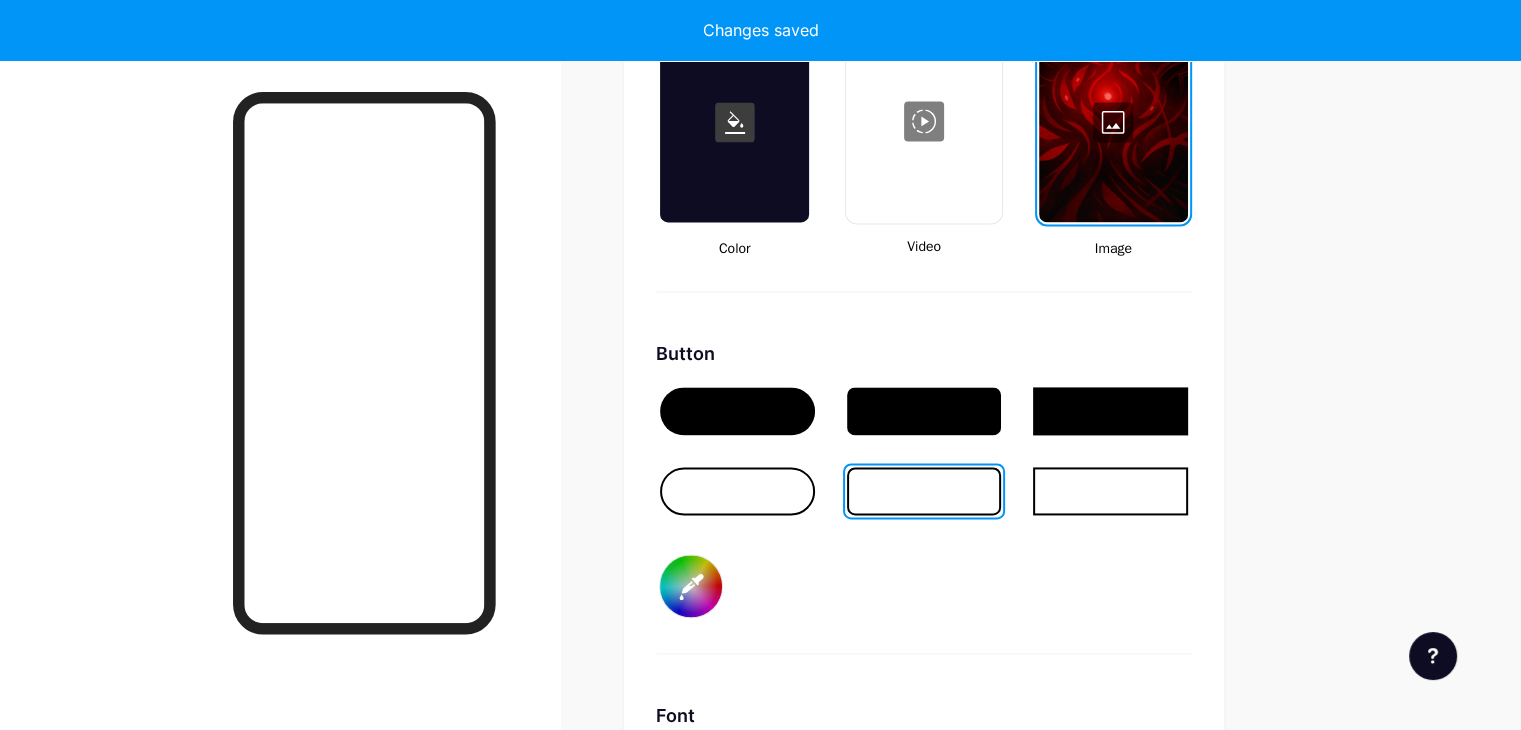 type on "#000000" 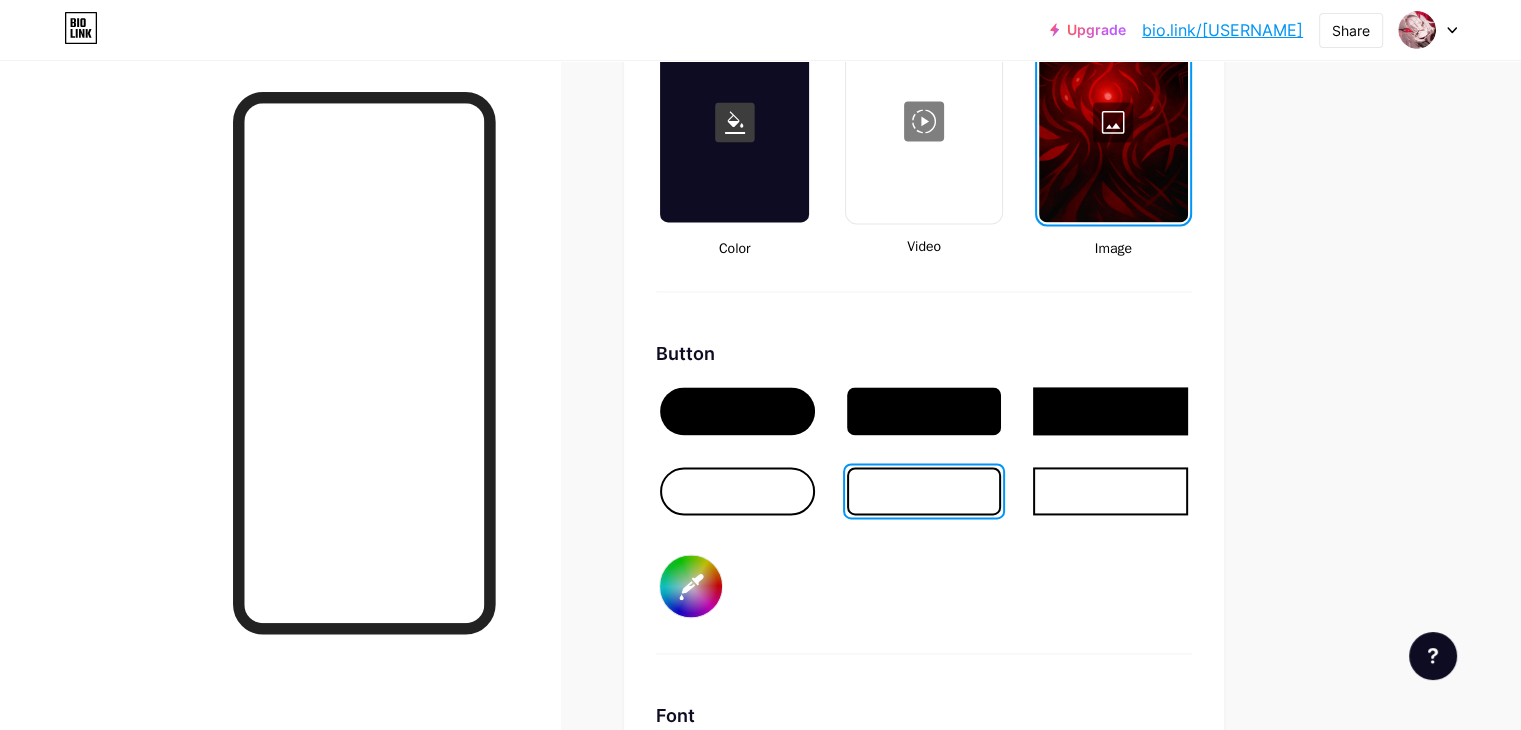 click at bounding box center (924, 463) 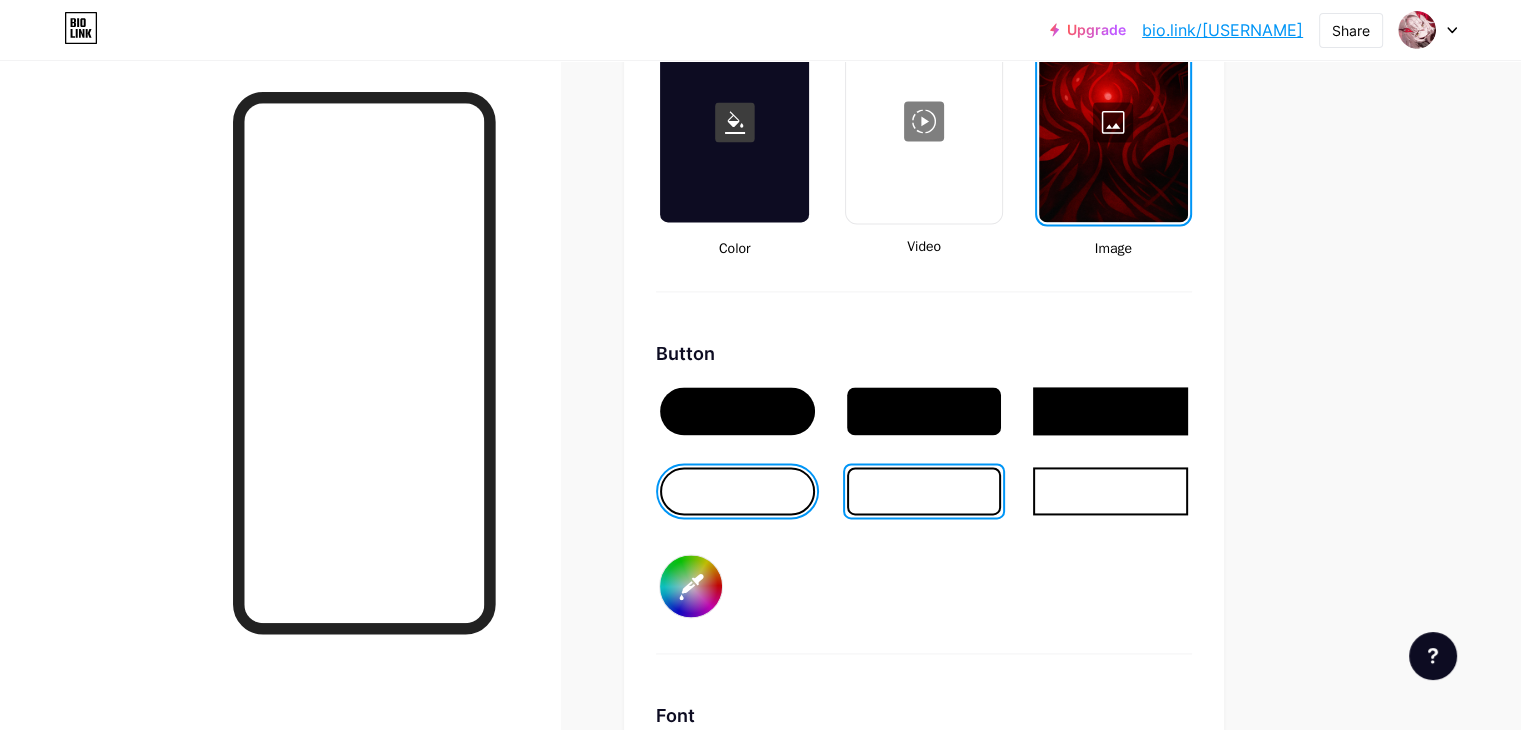 type on "#000000" 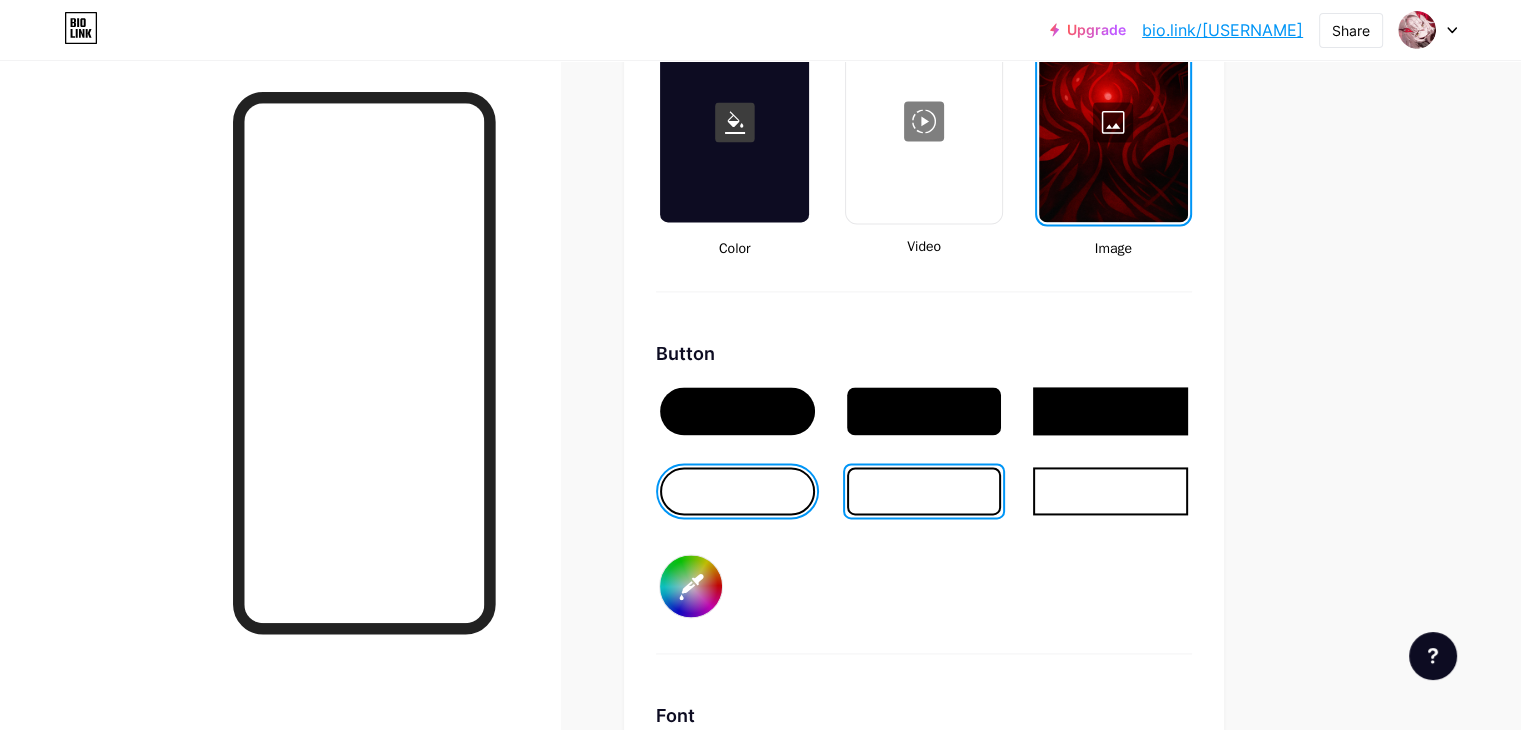 type on "#ffffff" 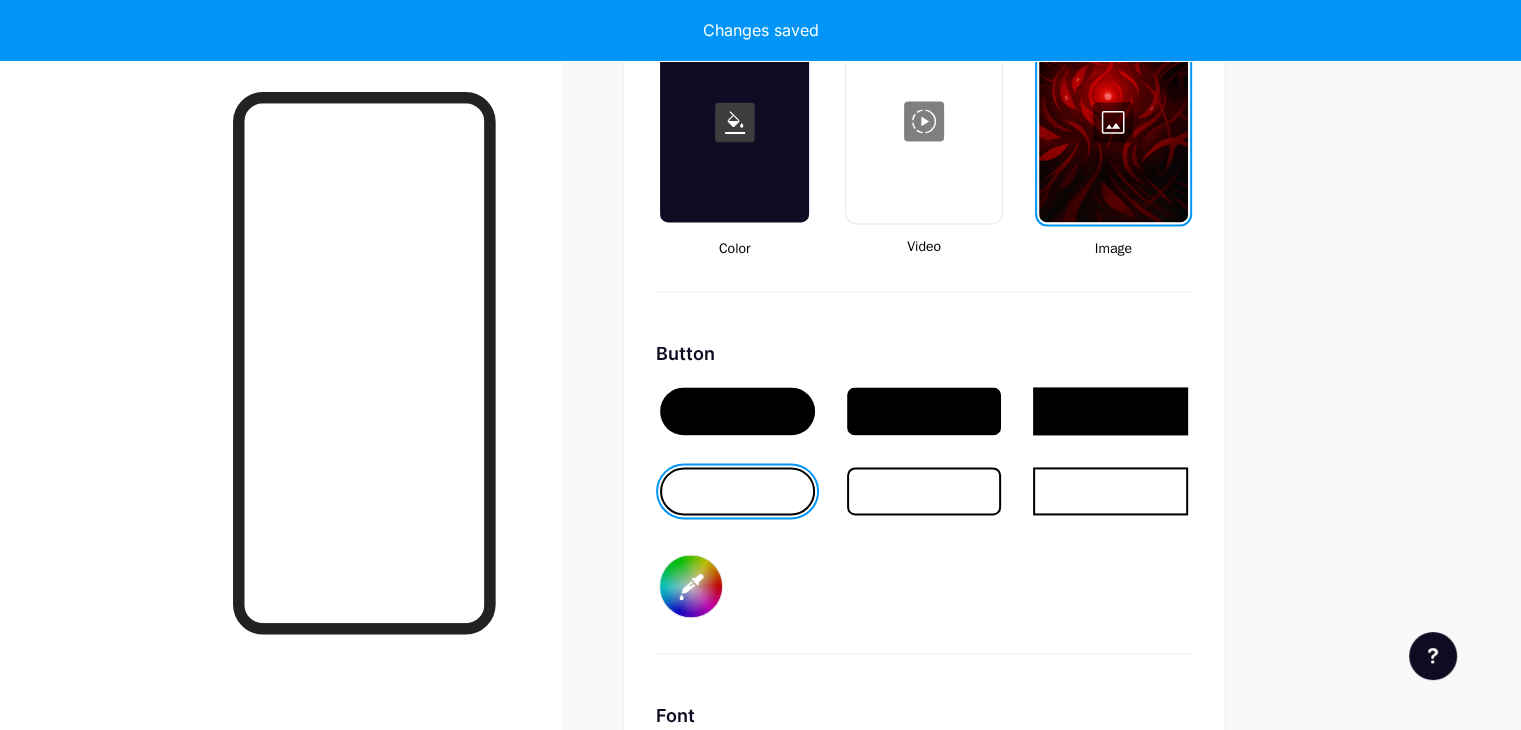 click on "#000000" at bounding box center (691, 586) 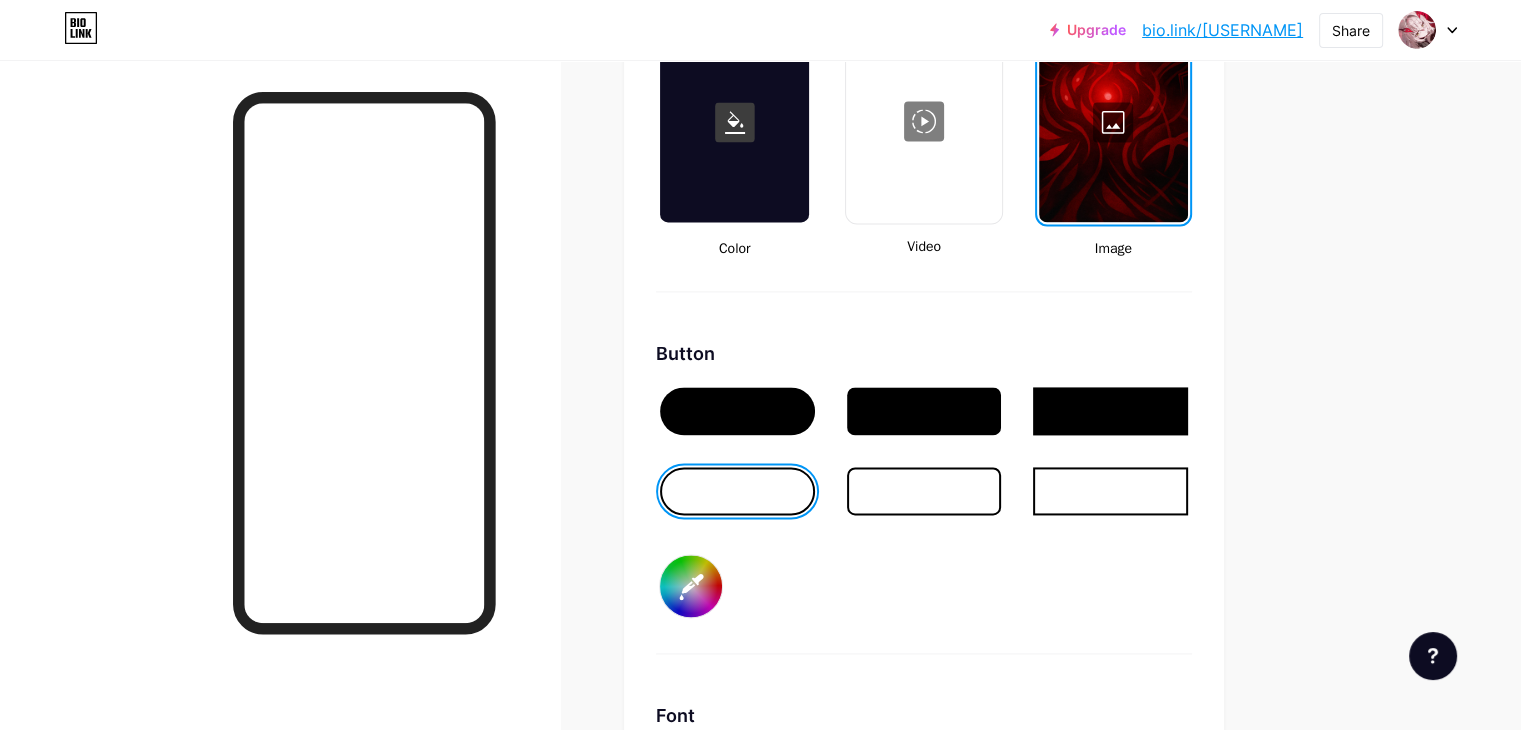 click on "#000000" at bounding box center (691, 586) 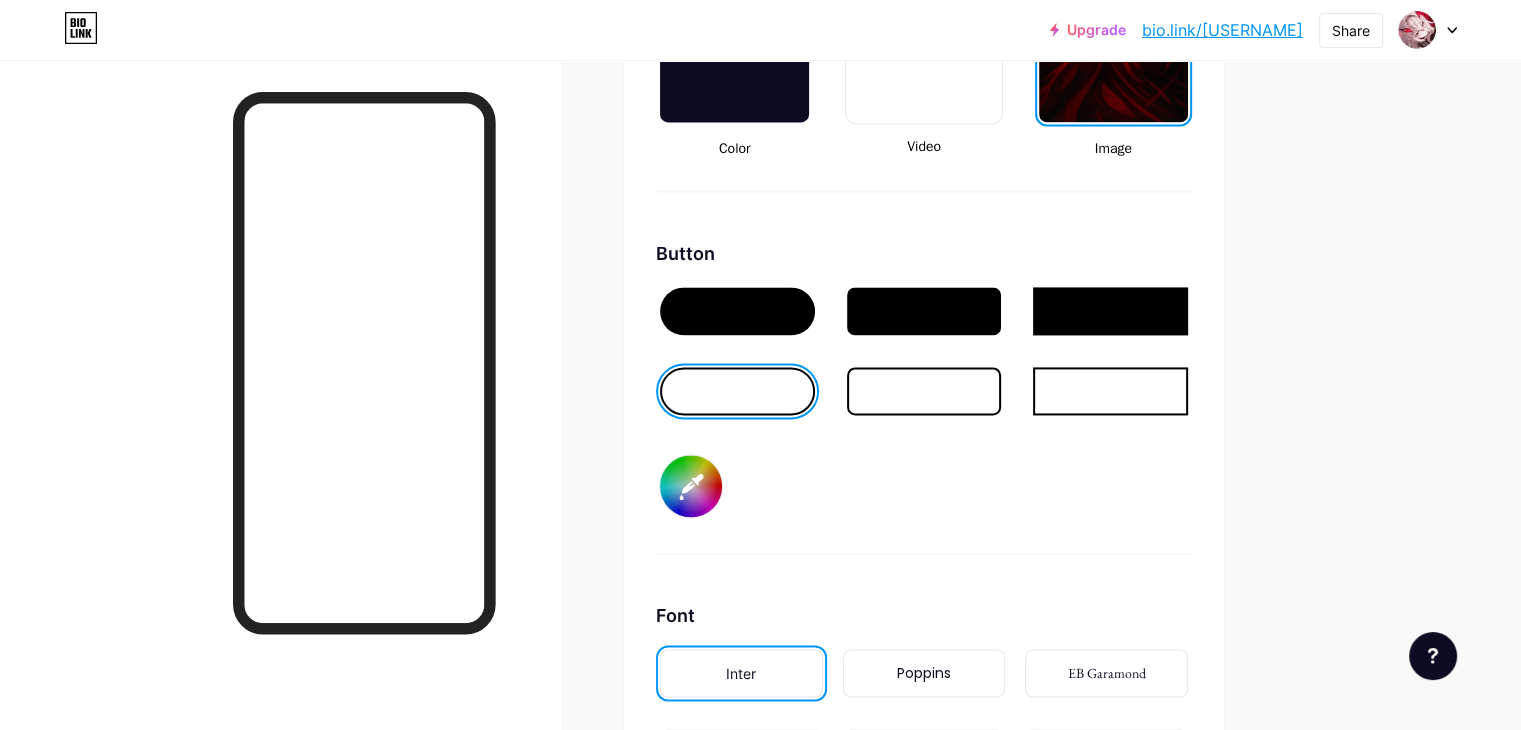click on "Background         Color           Video                   Image           Button       #000000   Font   Inter Poppins EB Garamond TEKO BALSAMIQ SANS Kite One PT Sans Quicksand DM Sans     #ffffff   Changes saved" at bounding box center [924, 408] 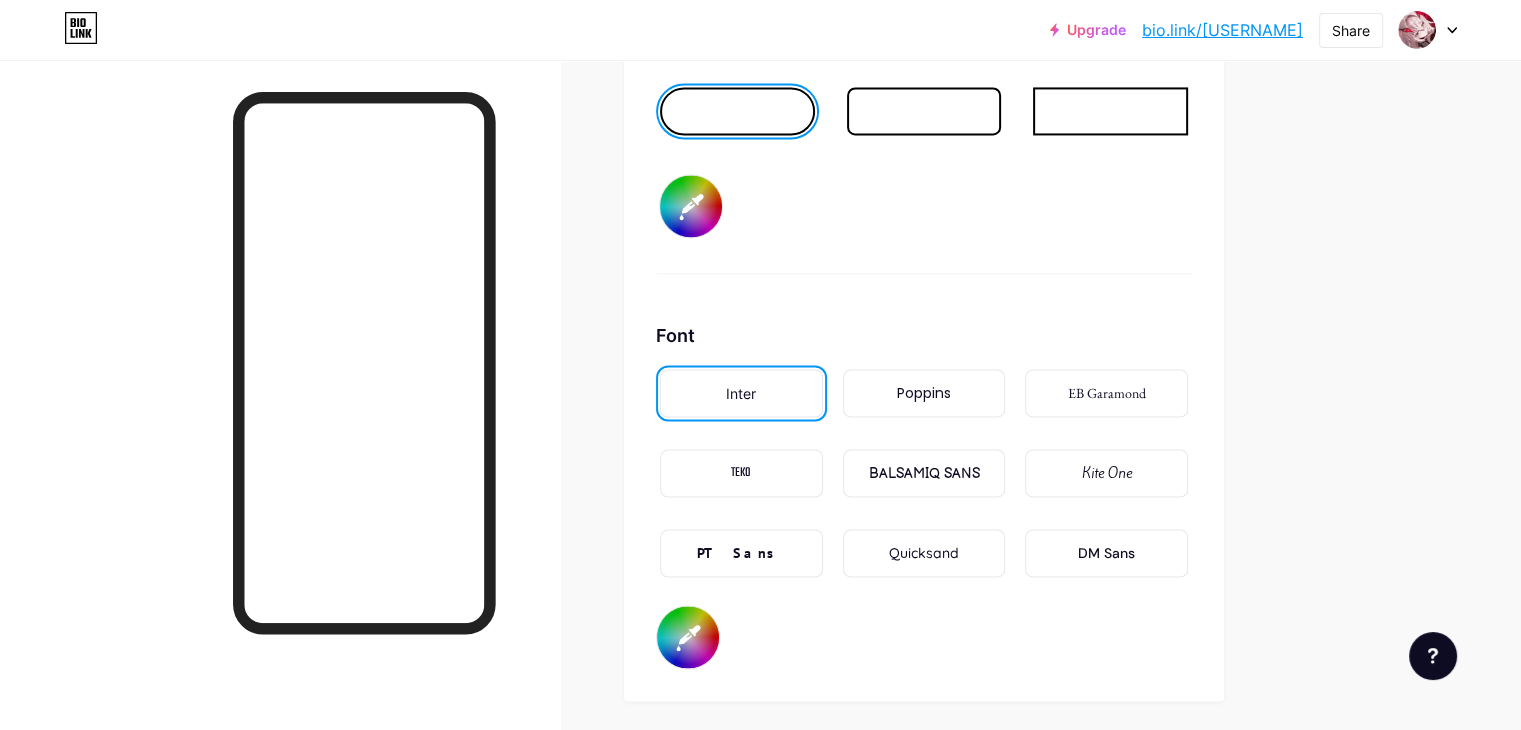 scroll, scrollTop: 3200, scrollLeft: 0, axis: vertical 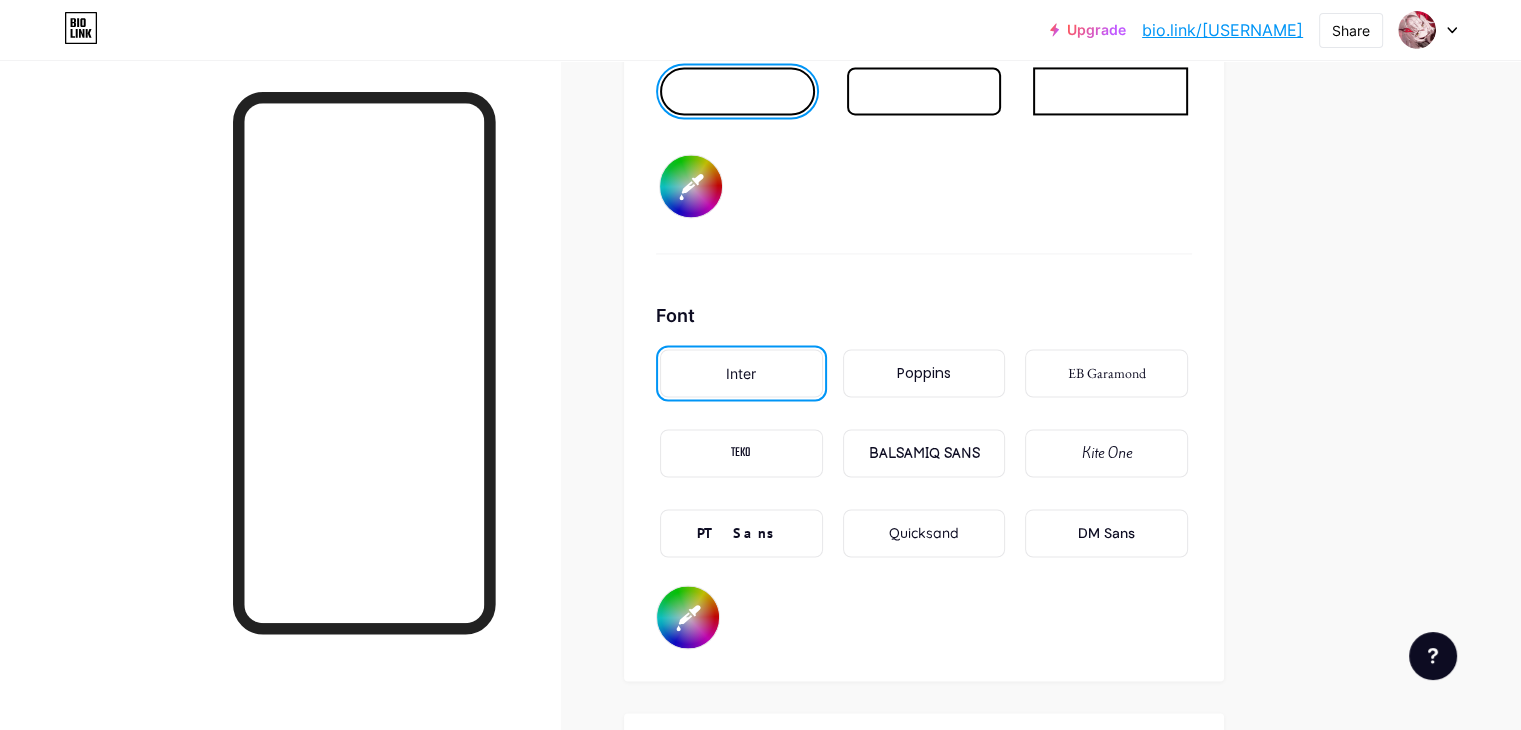 click on "#ffffff" at bounding box center [688, 617] 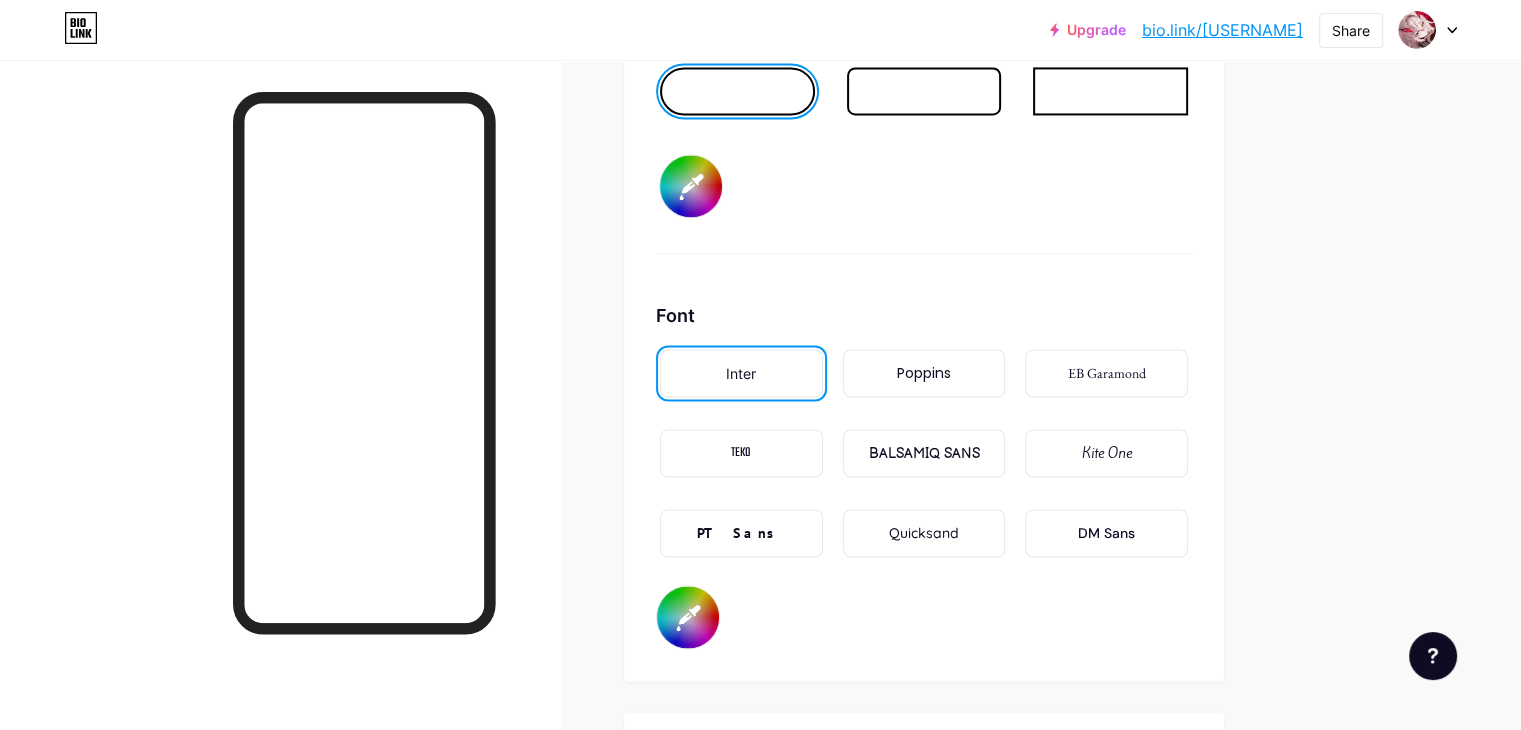 click on "Links
Posts
Design
Subscribers
NEW
Stats
Settings     Profile   Lux1Fero     He/him・CEO Euthymia・Gmt+3(Ru)                   Themes   Link in bio   Blog   Shop       Basics       Carbon       Xmas 23       Pride       Glitch       Winter · Live       Glassy · Live       Chameleon · Live       Rainy Night · Live       Neon · Live       Summer       Retro       Strawberry · Live       Desert       Sunny       Autumn       Leaf       Clear Sky       Blush       Unicorn       Minimal       Cloudy       Shadow     Create your own           Changes saved     Background         Color           Video                   Image           Button       #000000   Font   Inter Poppins EB Garamond TEKO BALSAMIQ SANS Kite One PT Sans Quicksand DM Sans     #ffffff   Changes saved     Position to display socials                 Top                     Bottom
Disable Bio Link branding" at bounding box center [654, -883] 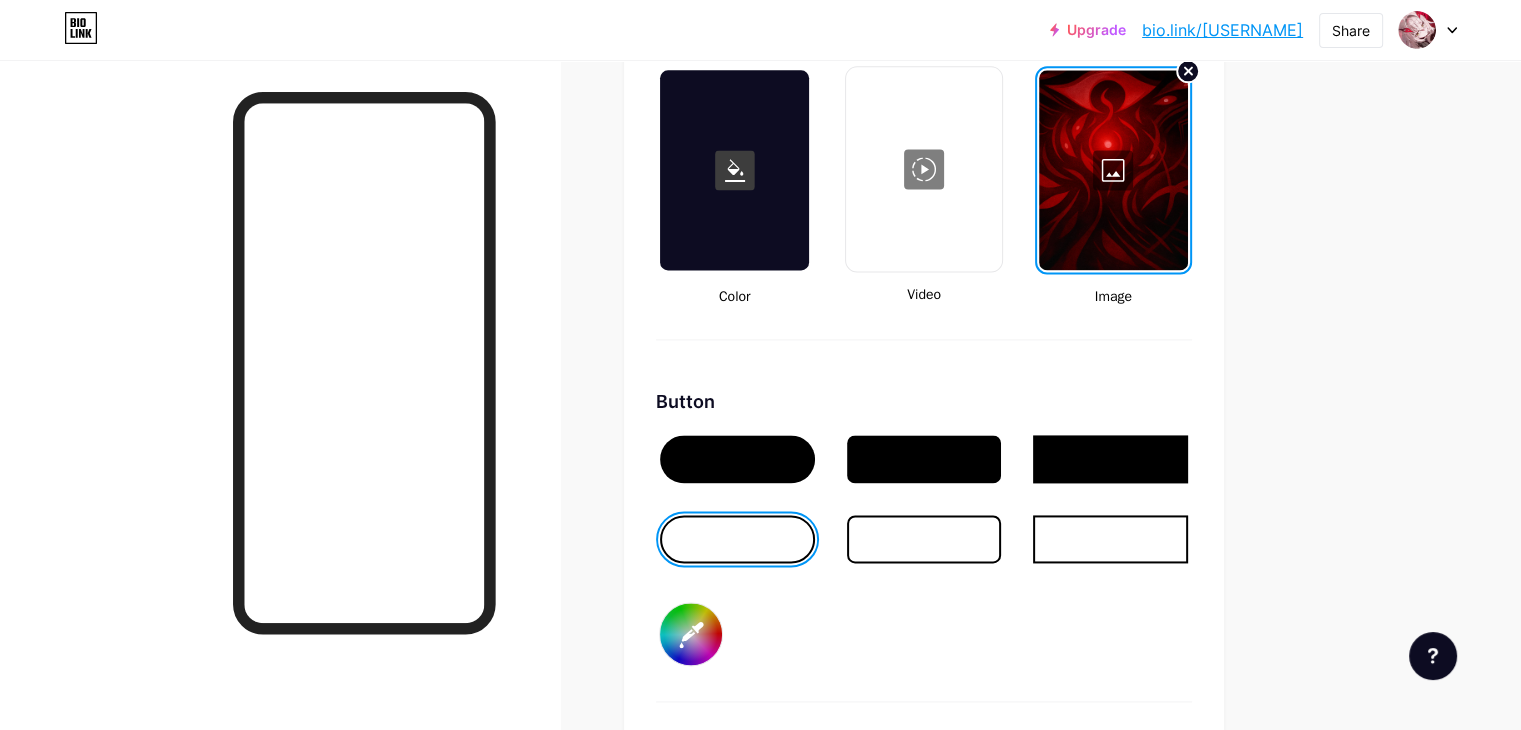 scroll, scrollTop: 2700, scrollLeft: 0, axis: vertical 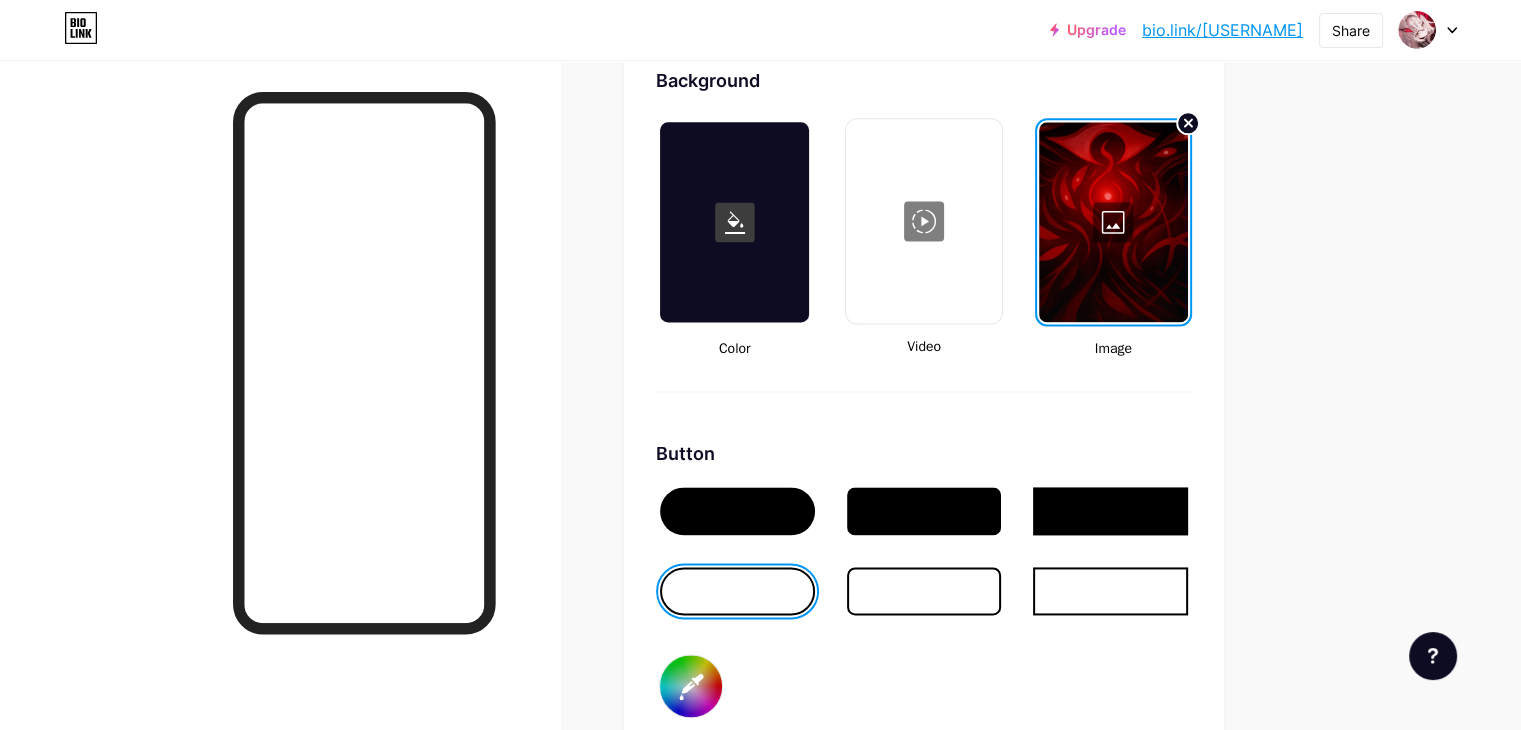 click at bounding box center [924, 591] 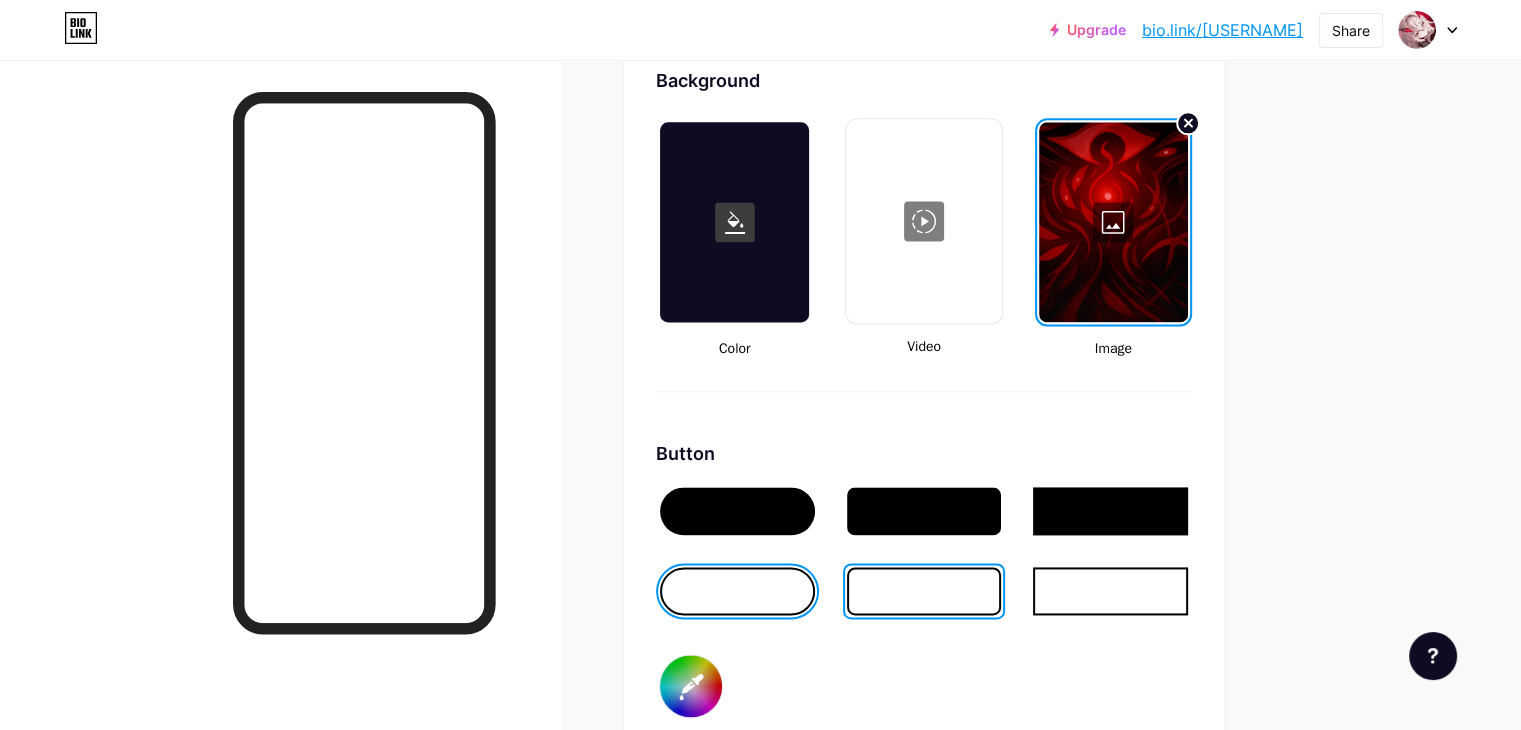 type on "#000000" 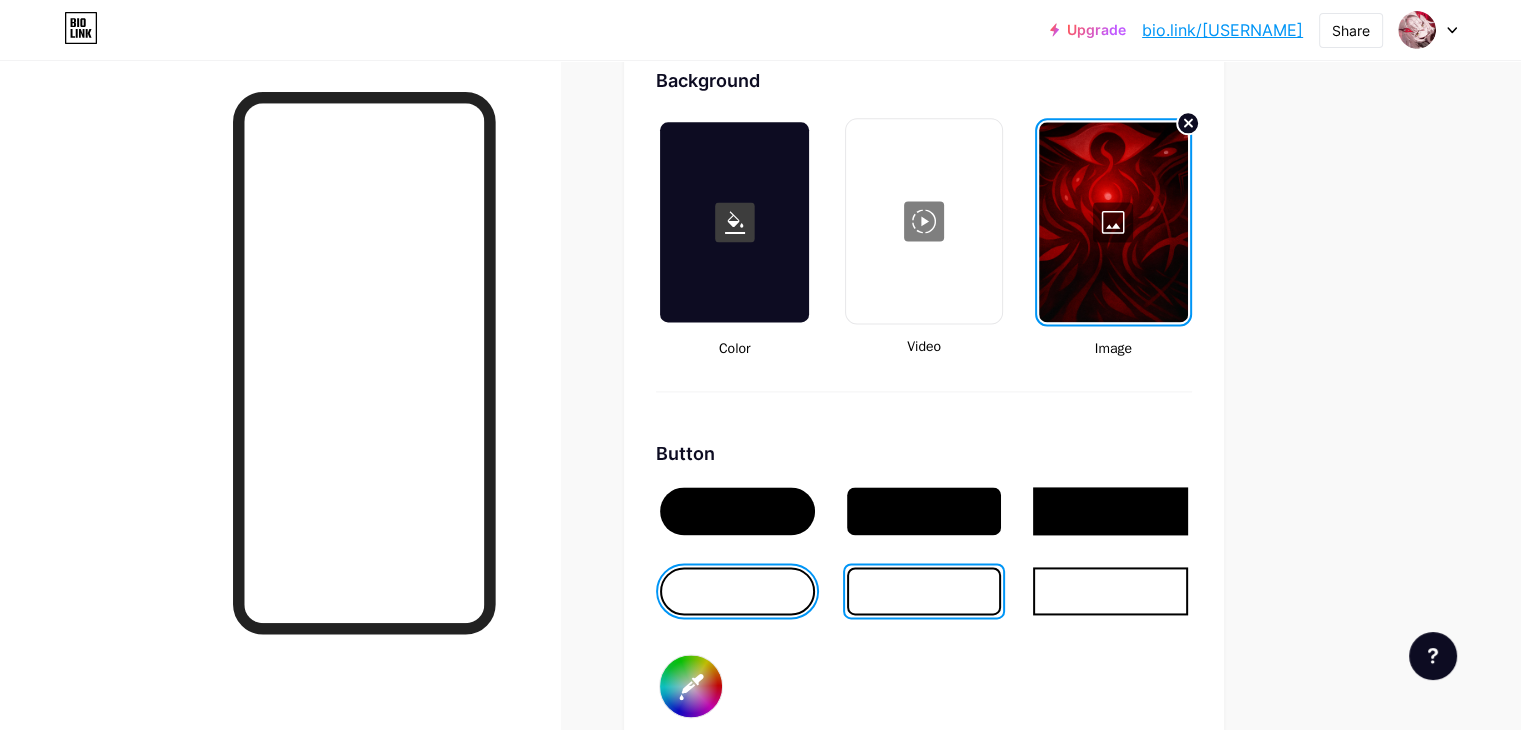 type on "#ffffff" 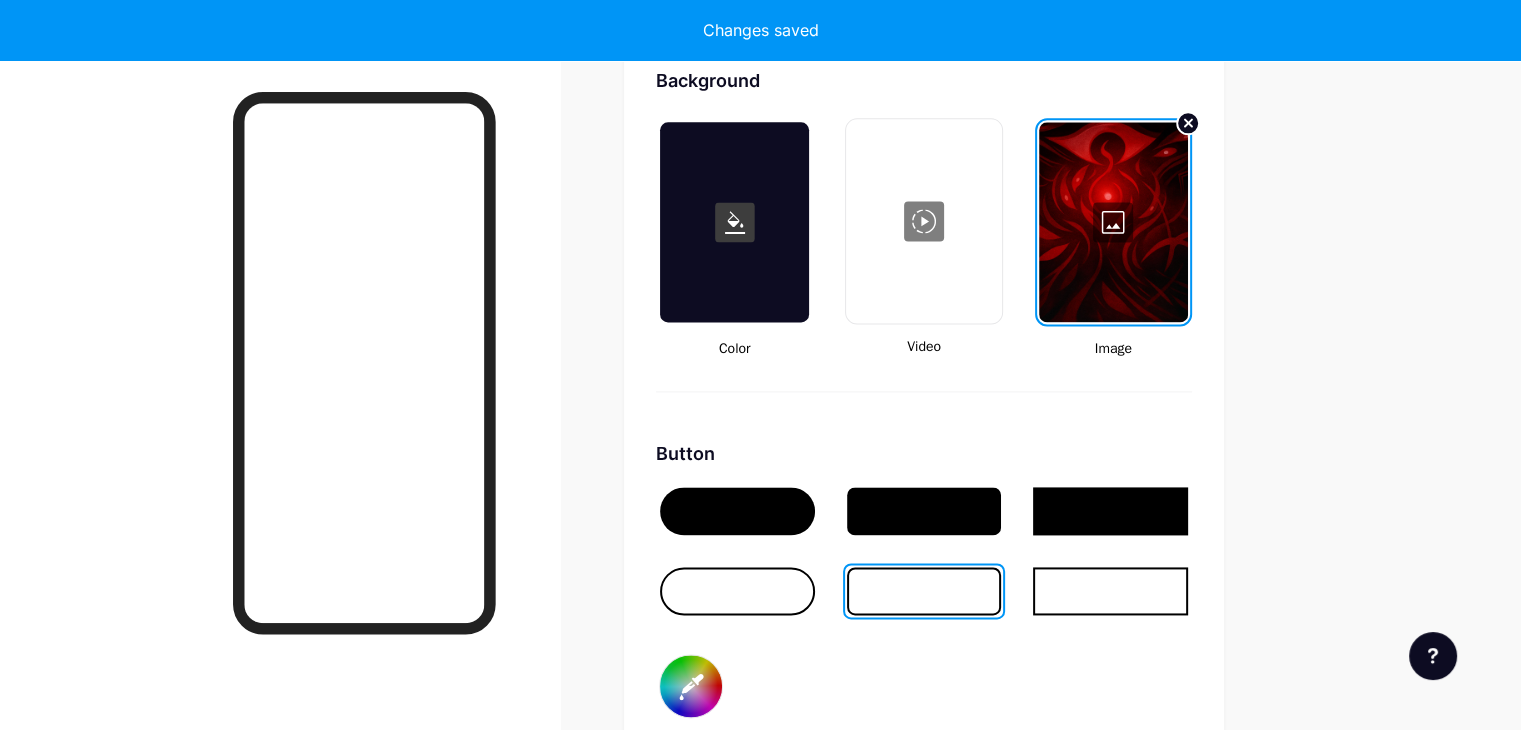 click on "#000000" at bounding box center [691, 686] 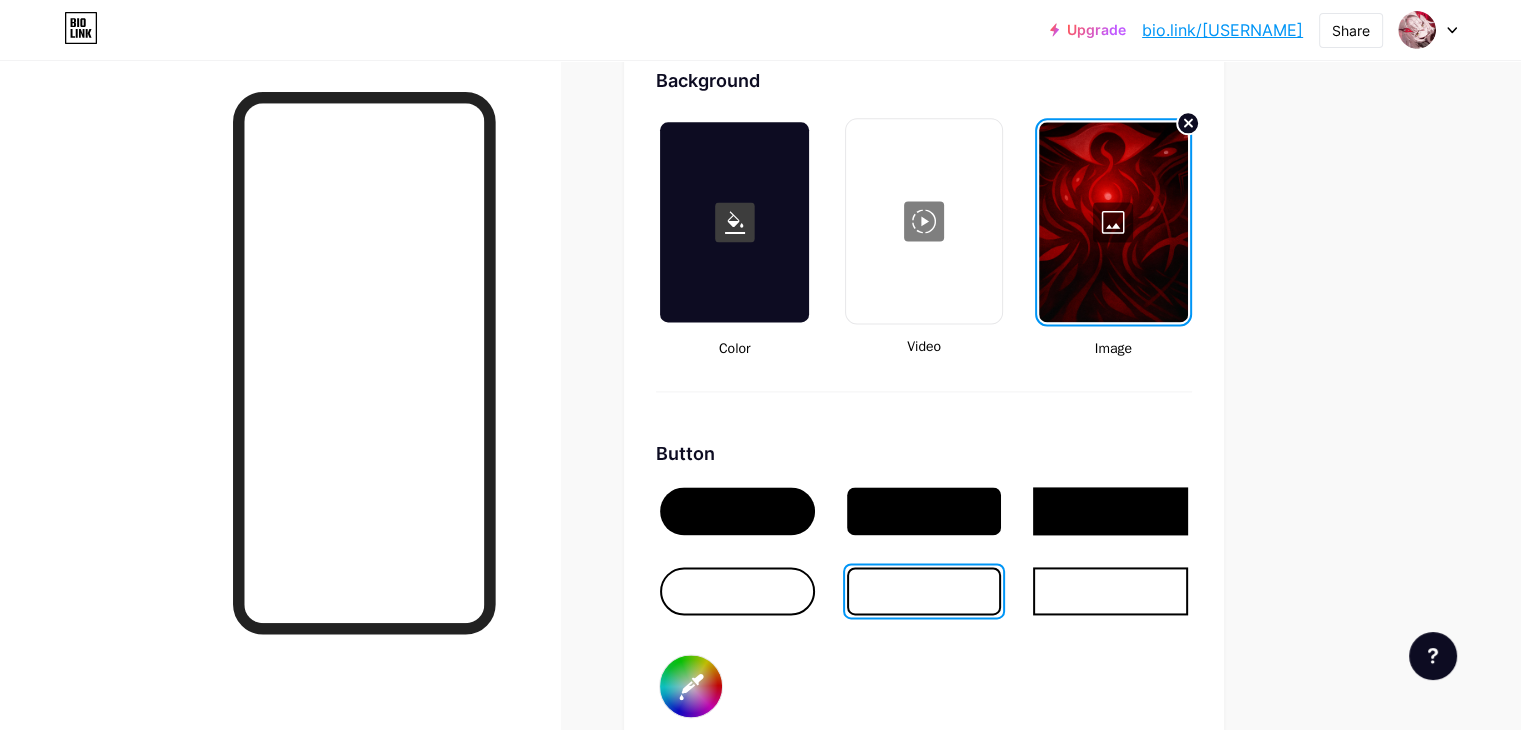 click on "#000000" at bounding box center [691, 686] 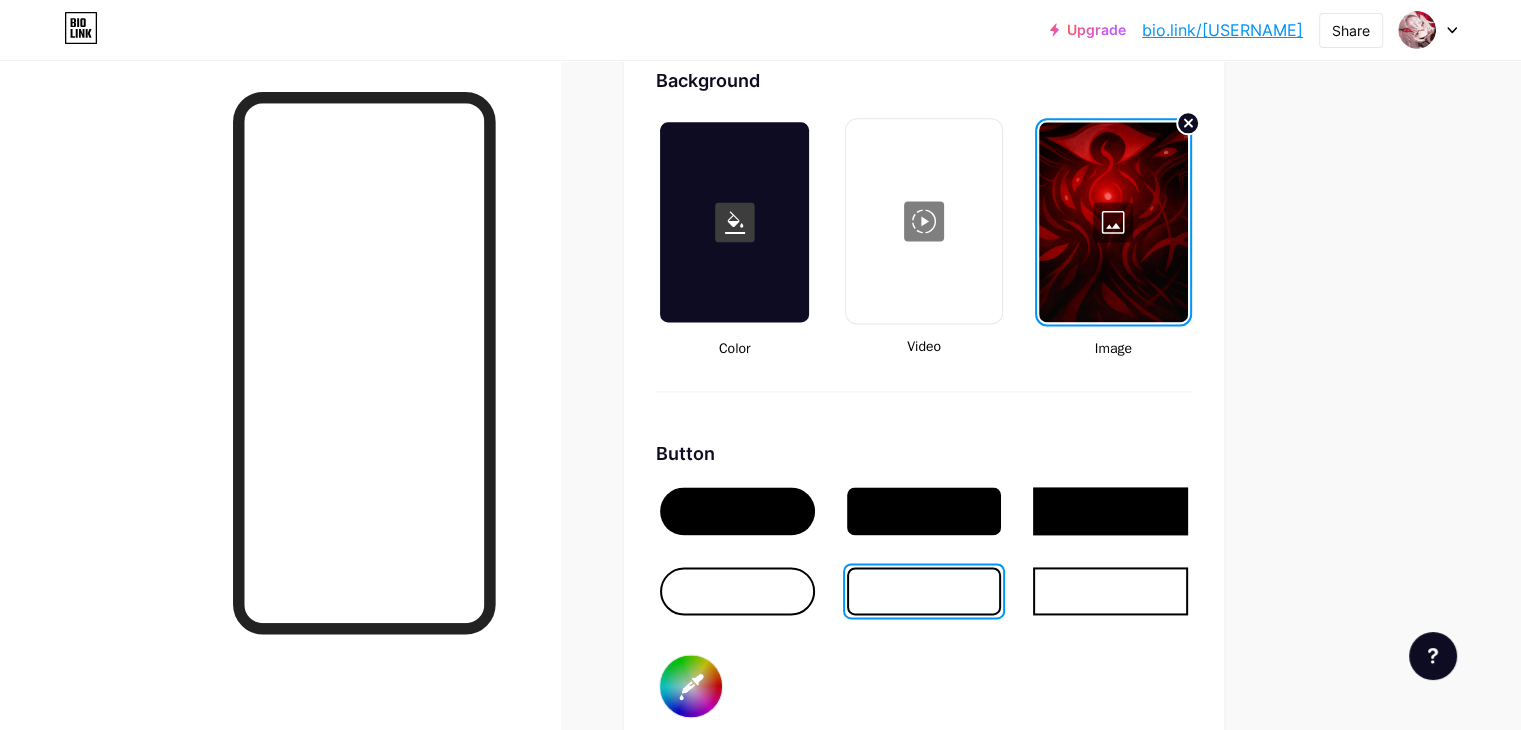 type on "#ffffff" 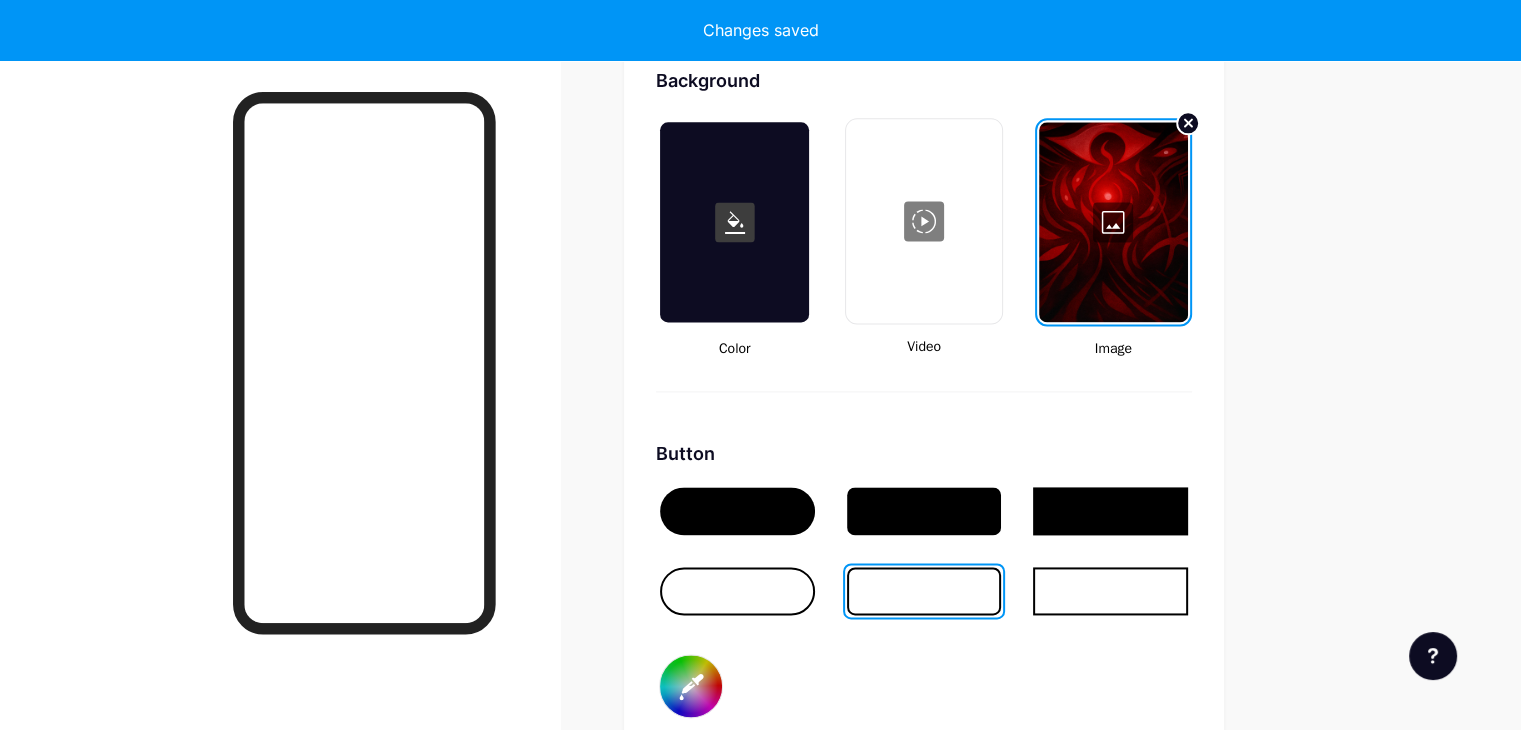 type on "#0cfcfc" 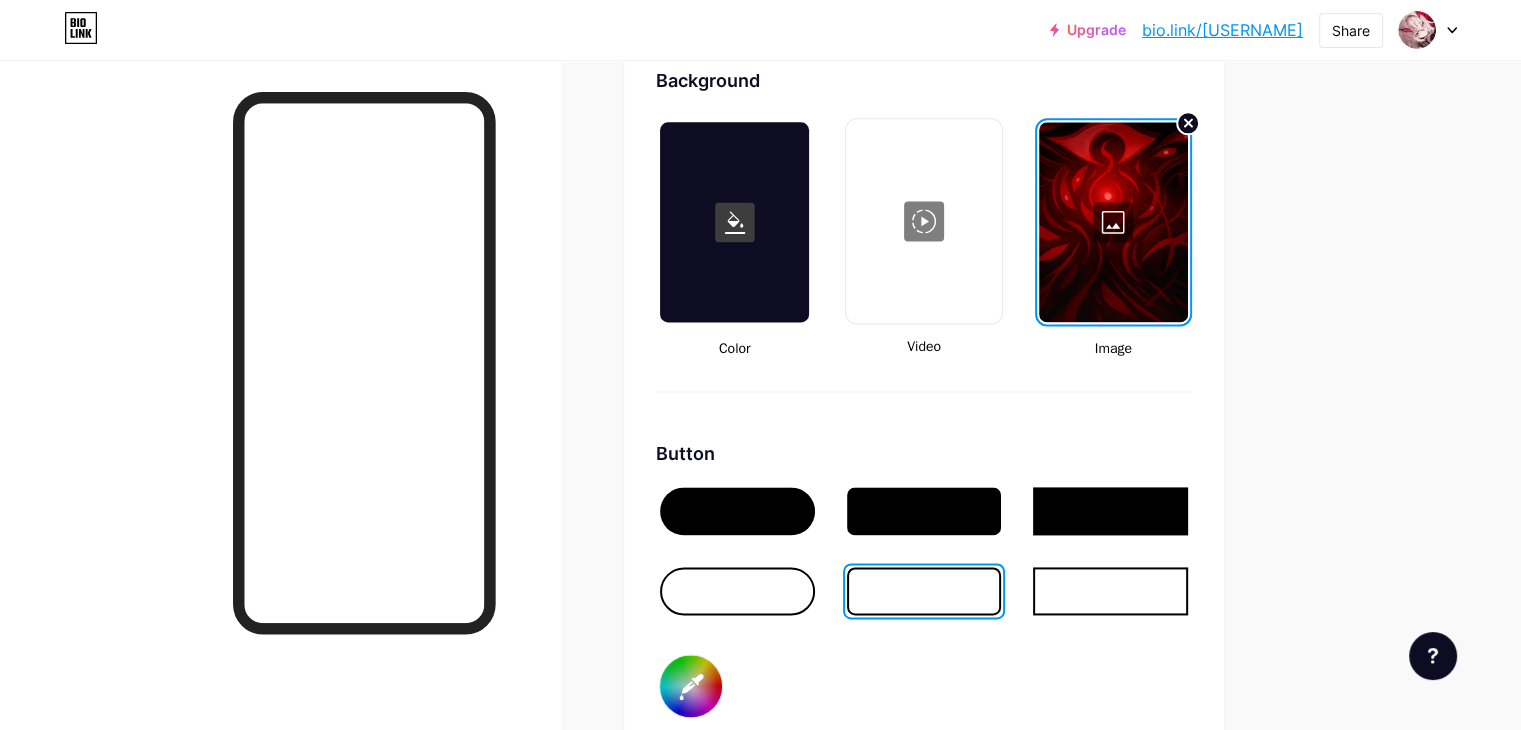type on "#ffffff" 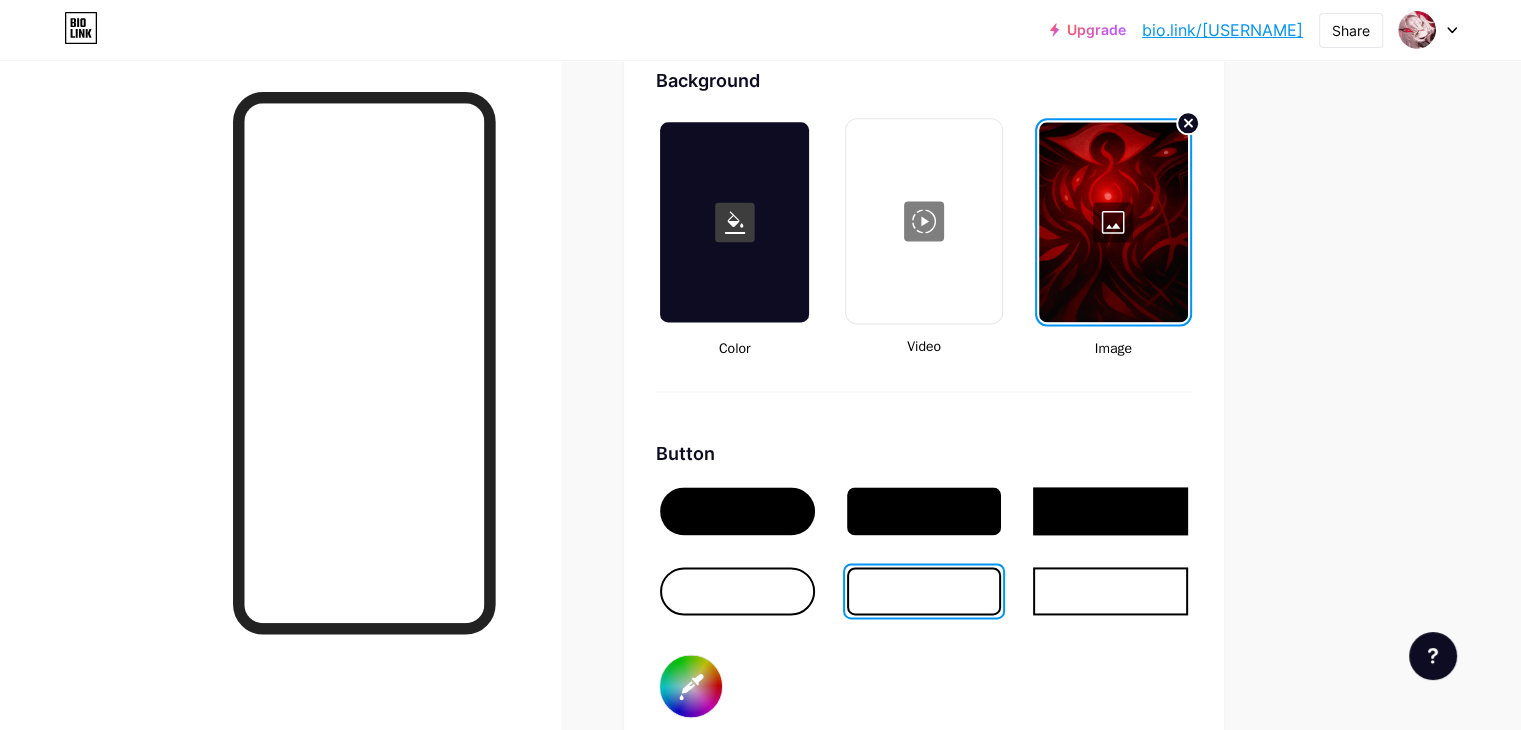 type on "#ffffff" 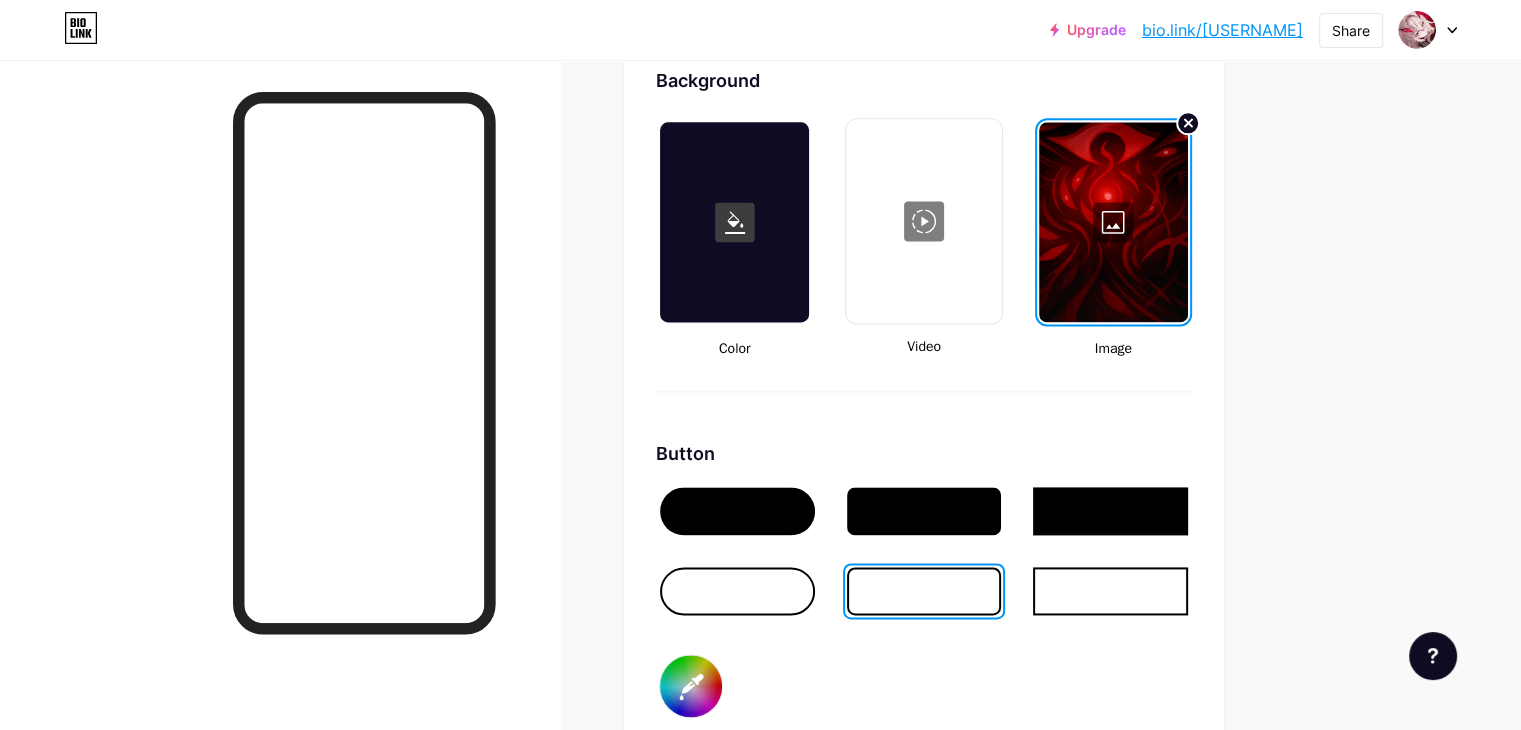 type on "#fcfcfc" 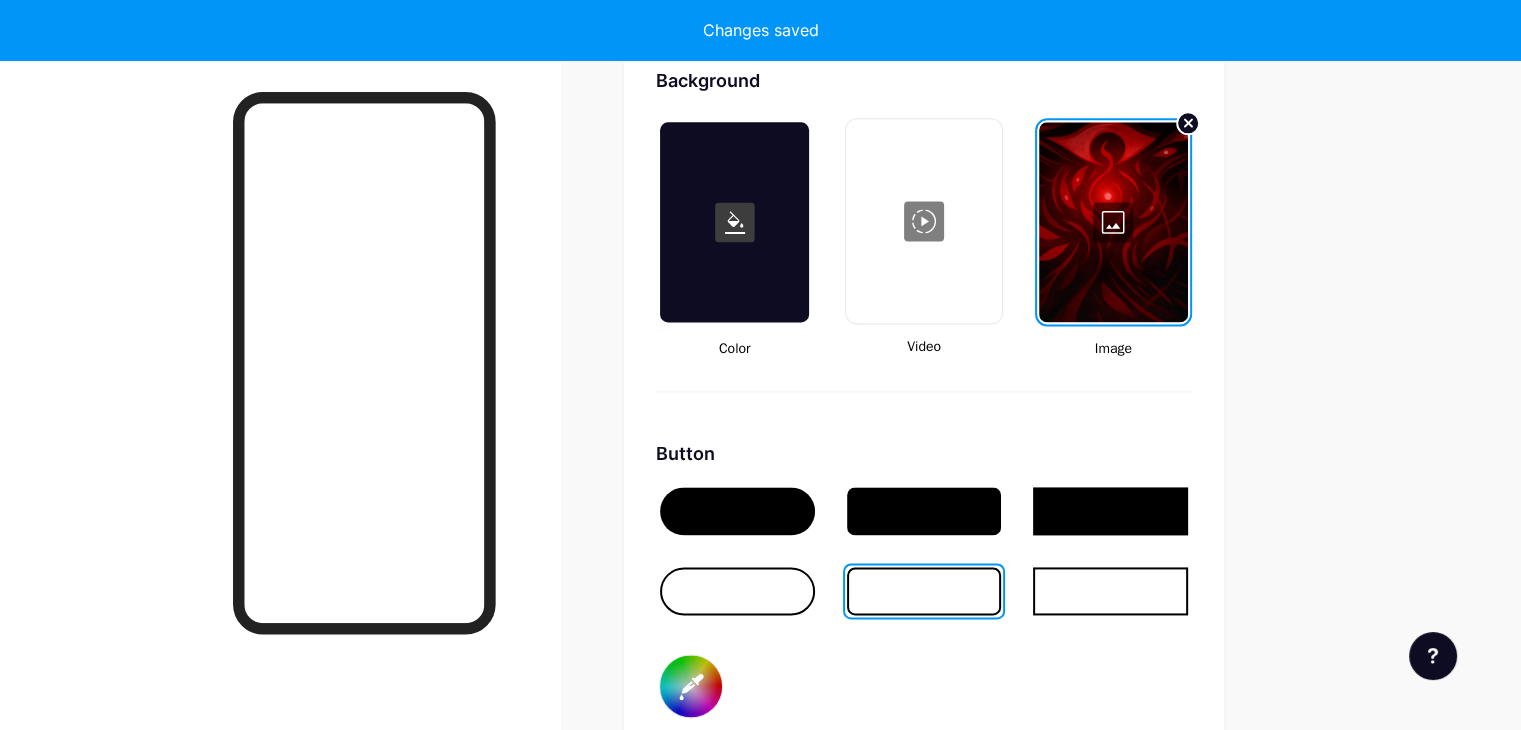 click at bounding box center [737, 591] 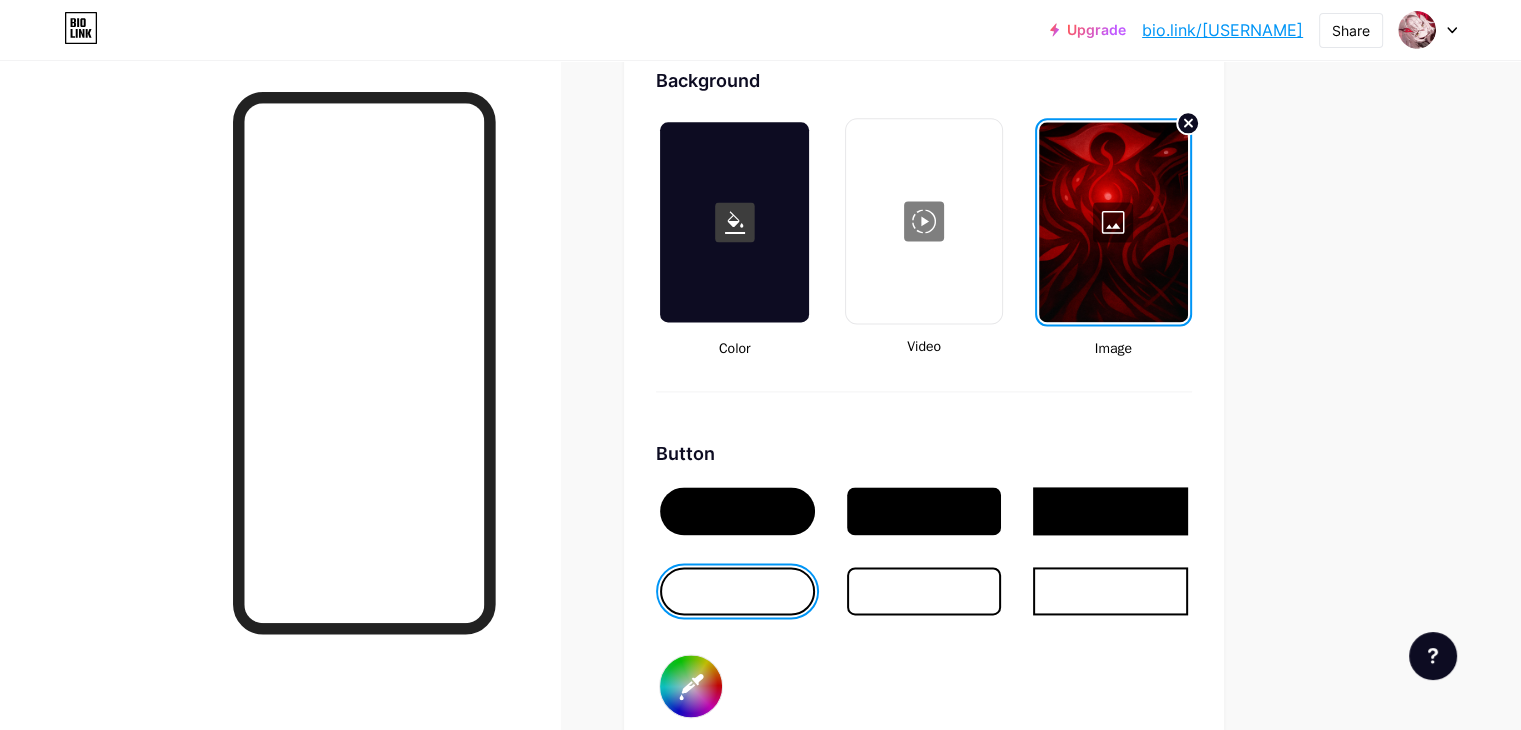 click at bounding box center [924, 591] 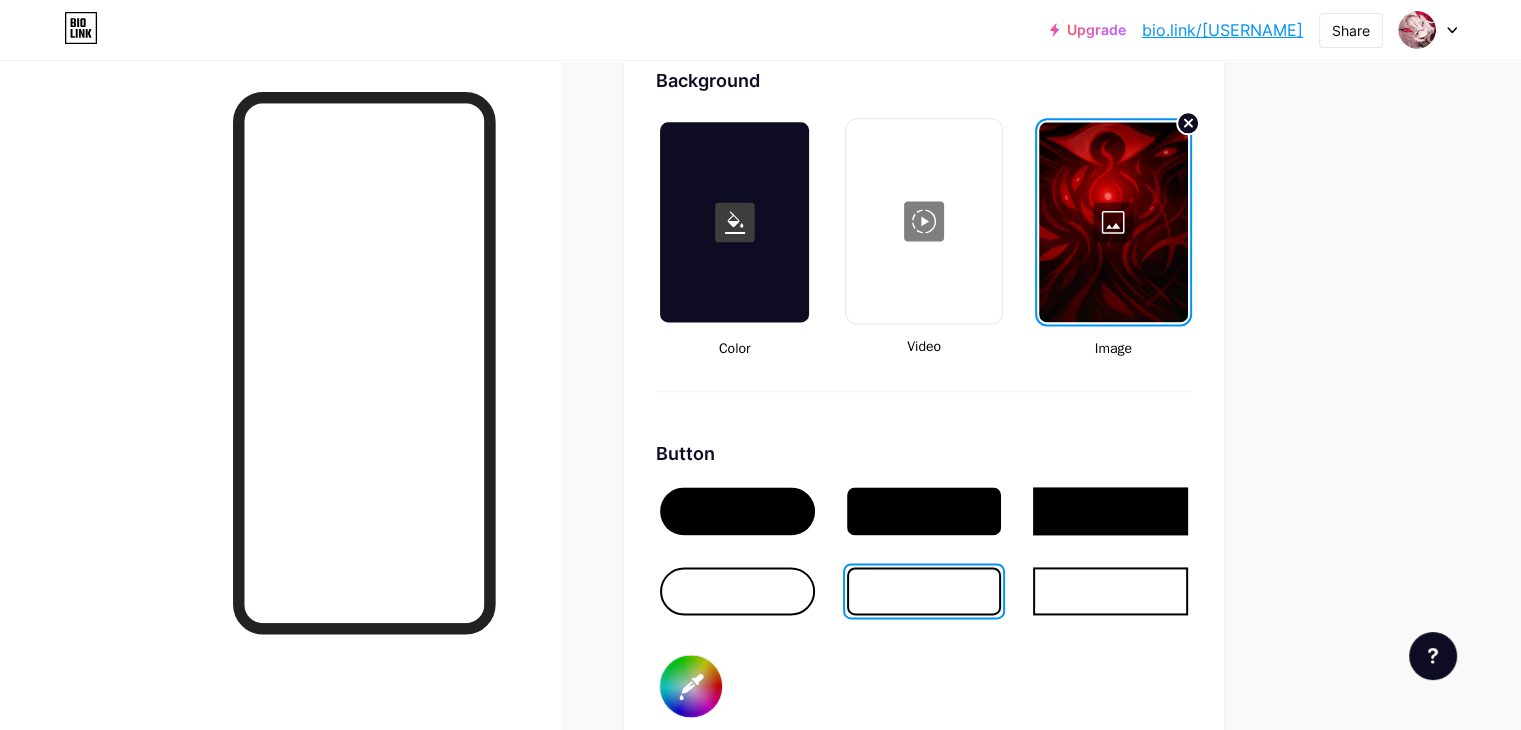 click at bounding box center [1110, 591] 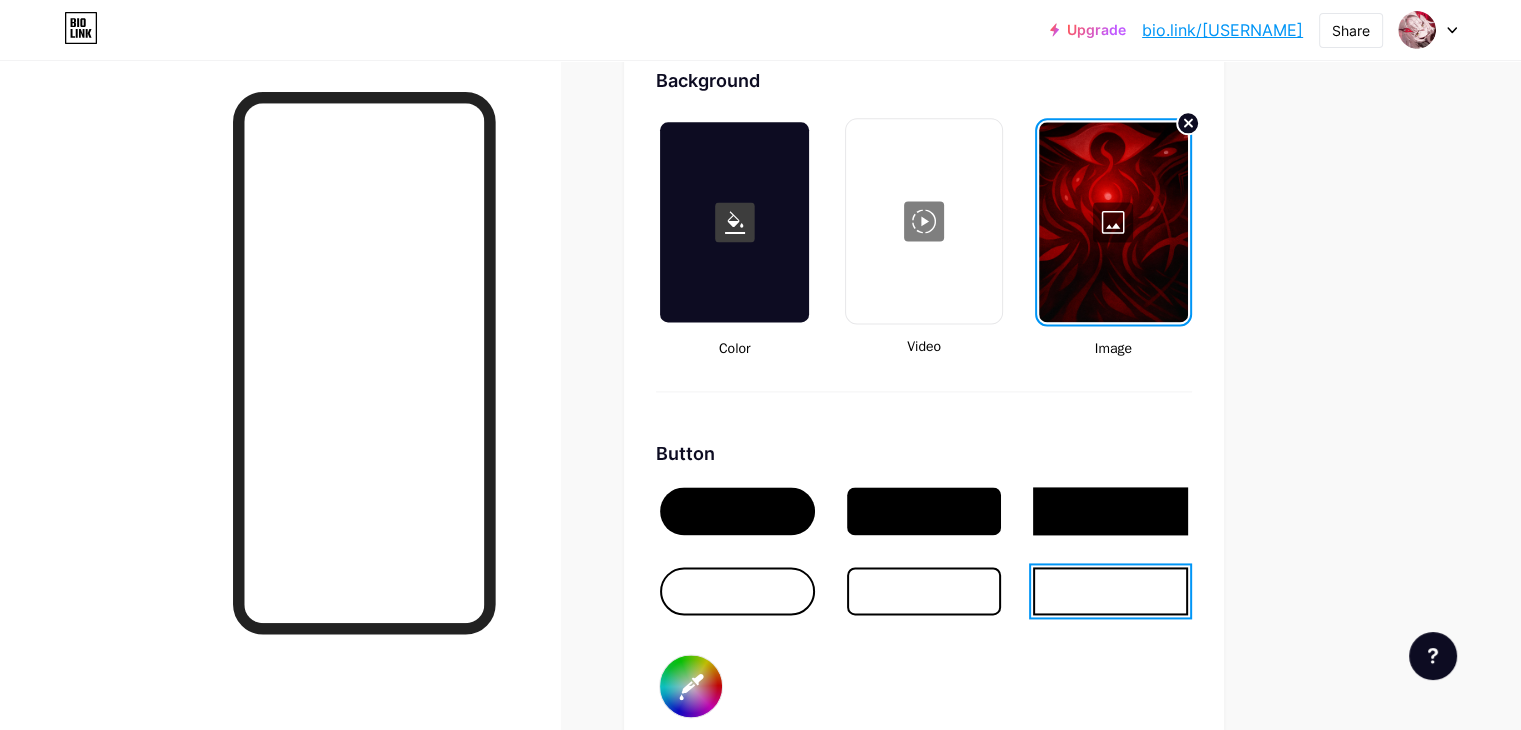click at bounding box center [924, 591] 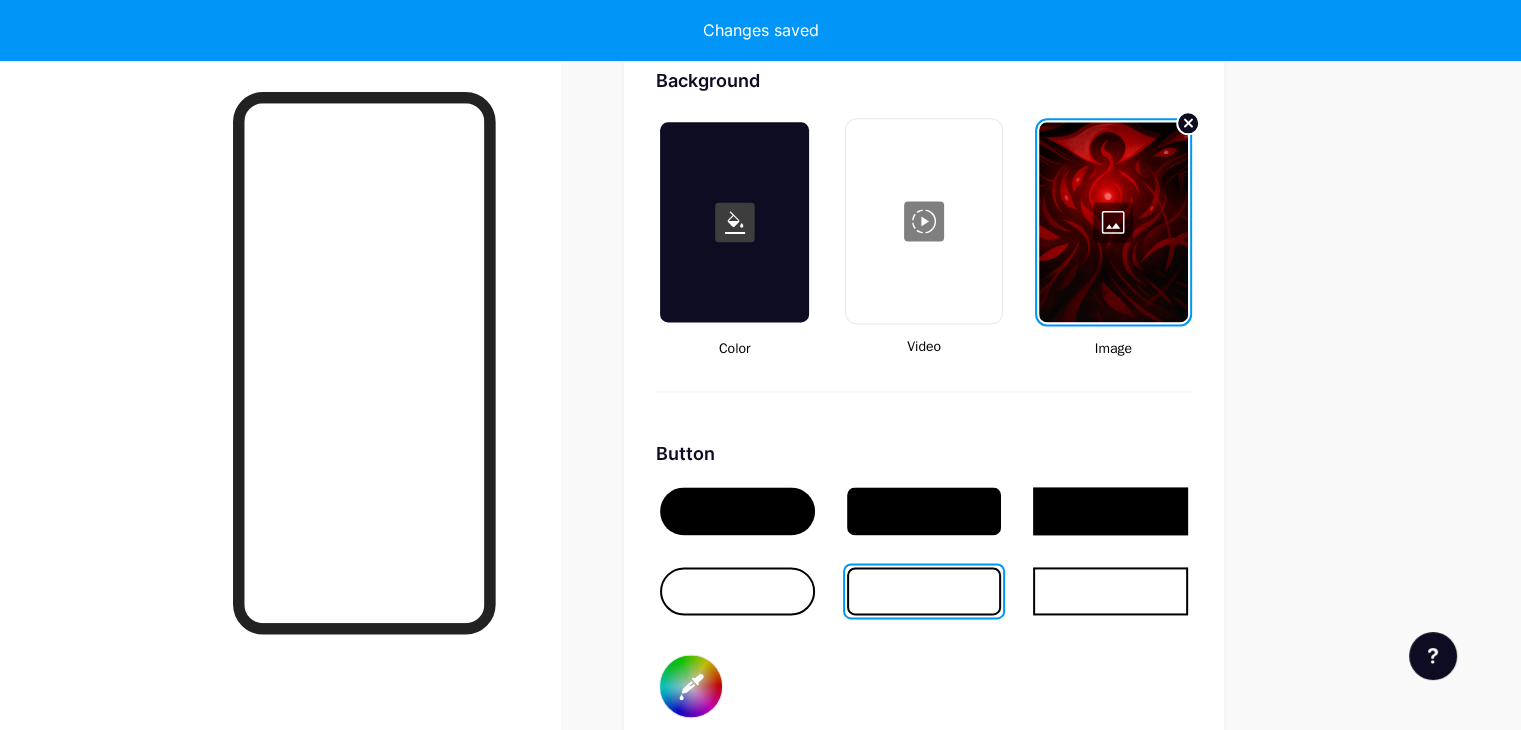 type on "#ffffff" 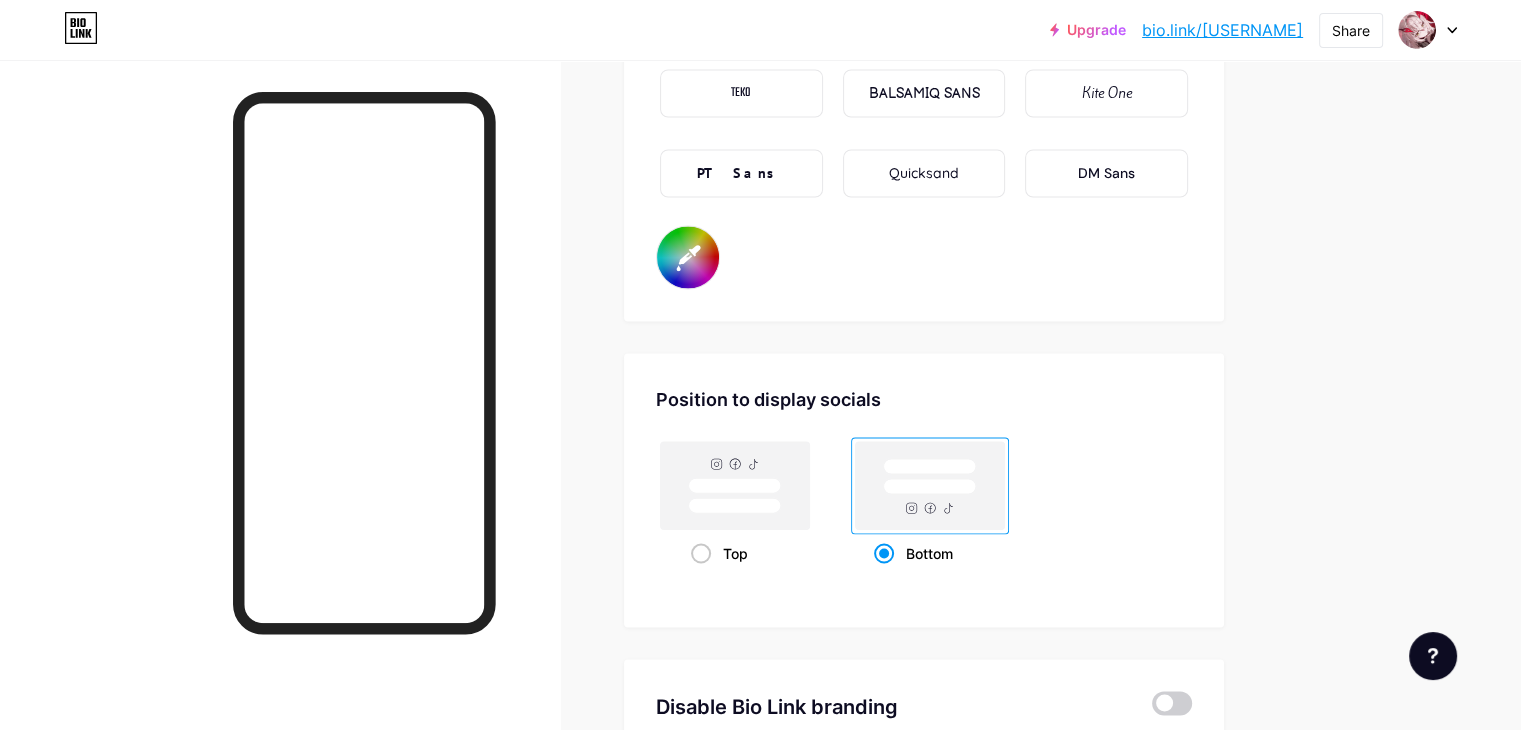 scroll, scrollTop: 3536, scrollLeft: 0, axis: vertical 